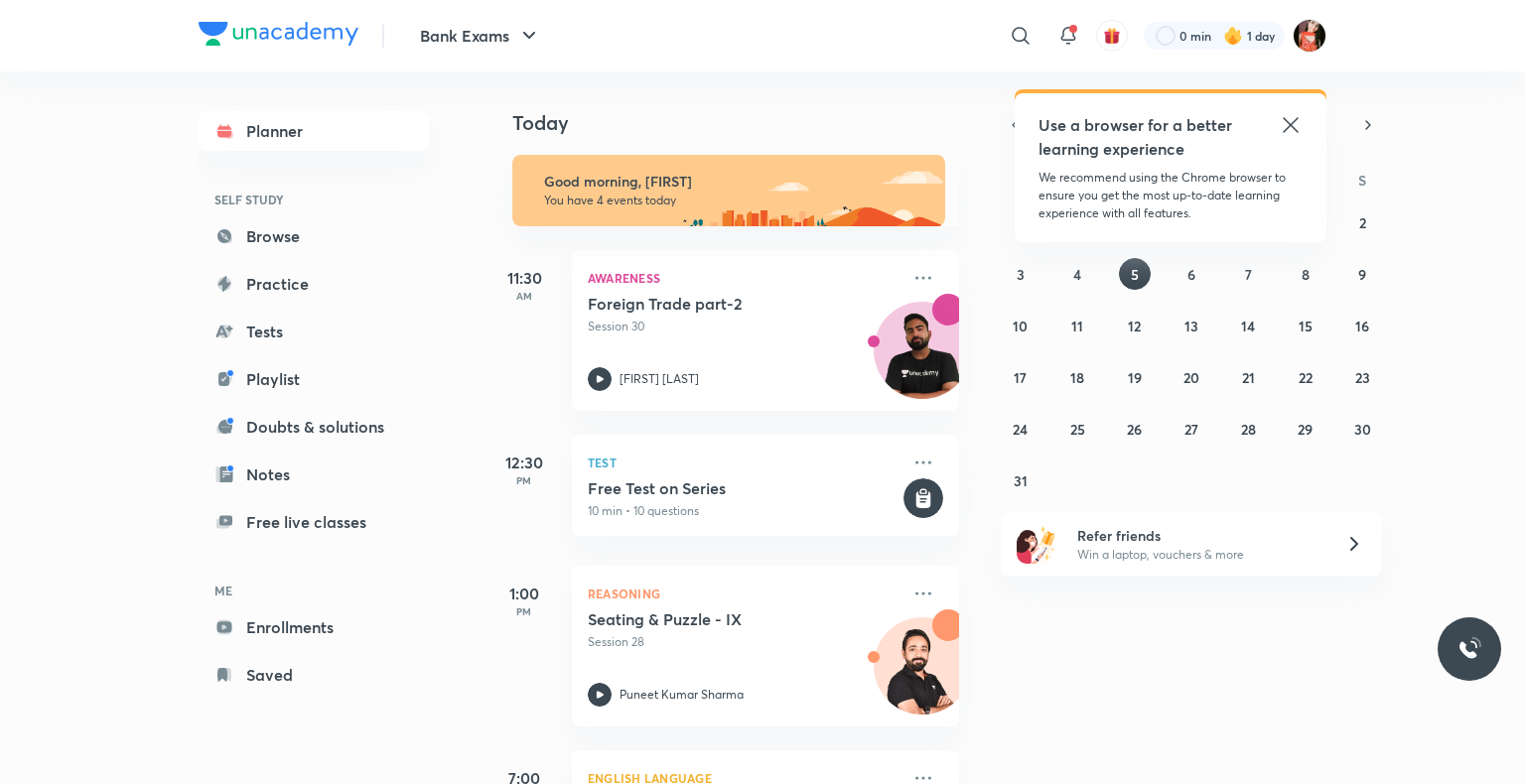 scroll, scrollTop: 0, scrollLeft: 0, axis: both 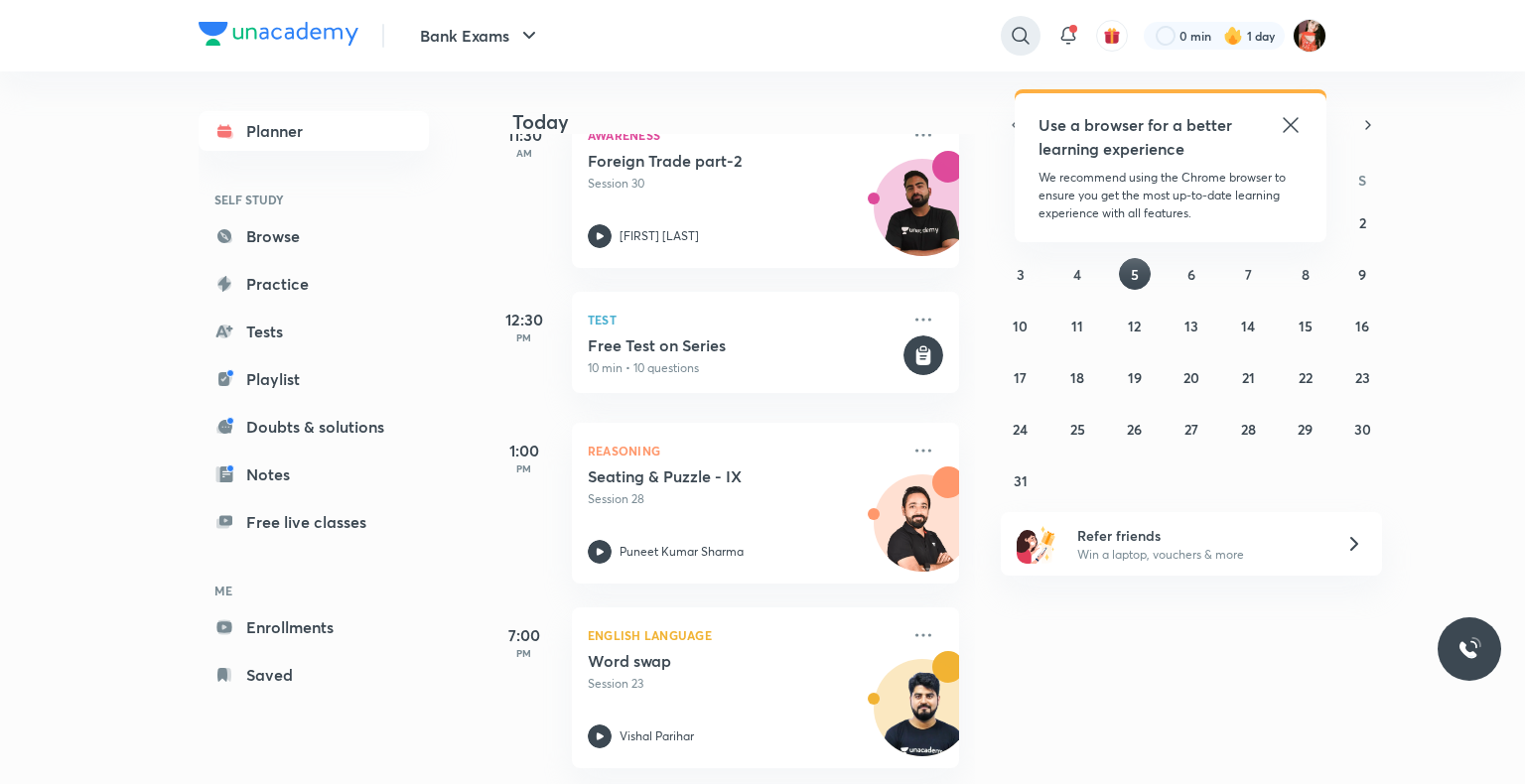 click 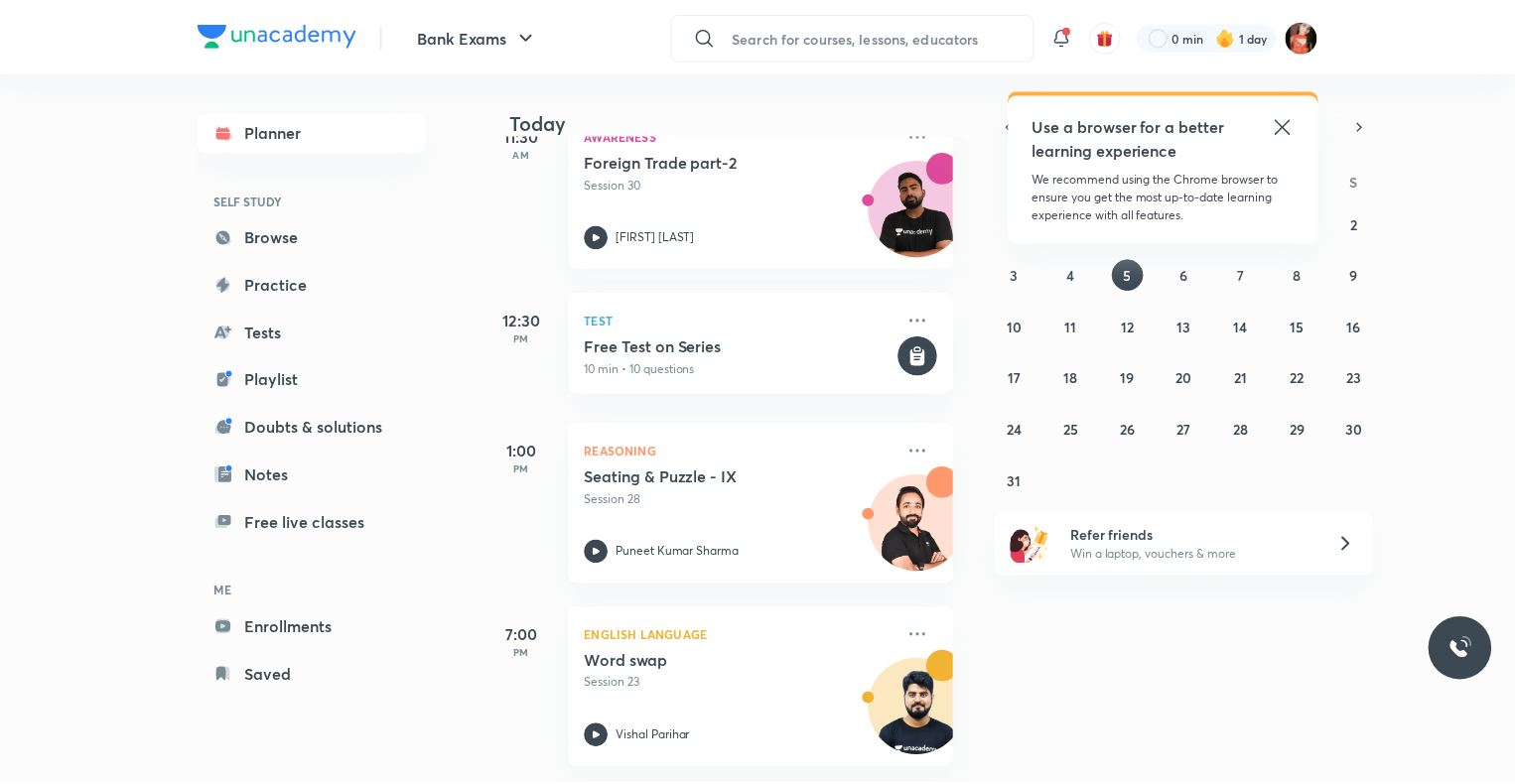 scroll, scrollTop: 0, scrollLeft: 0, axis: both 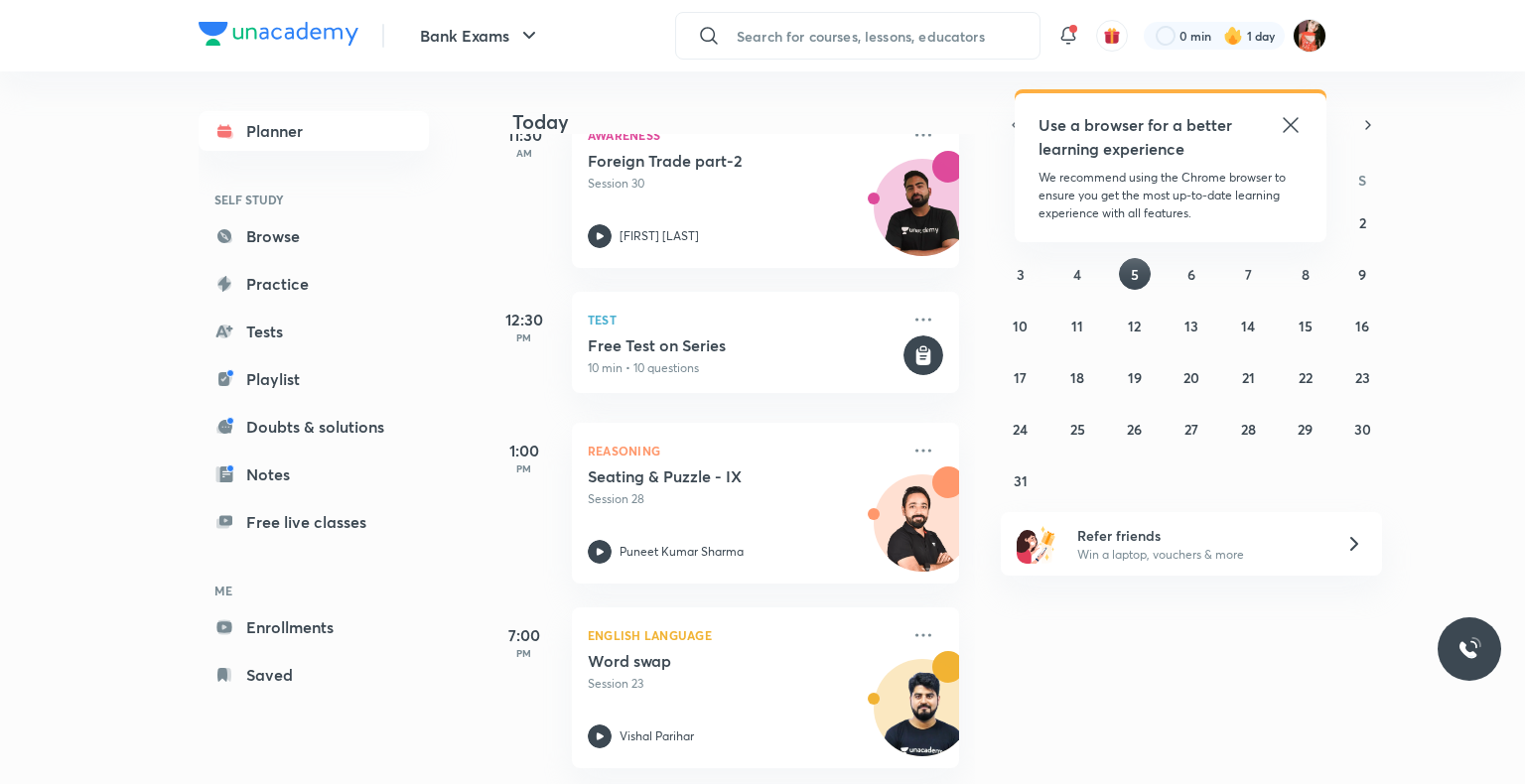 click 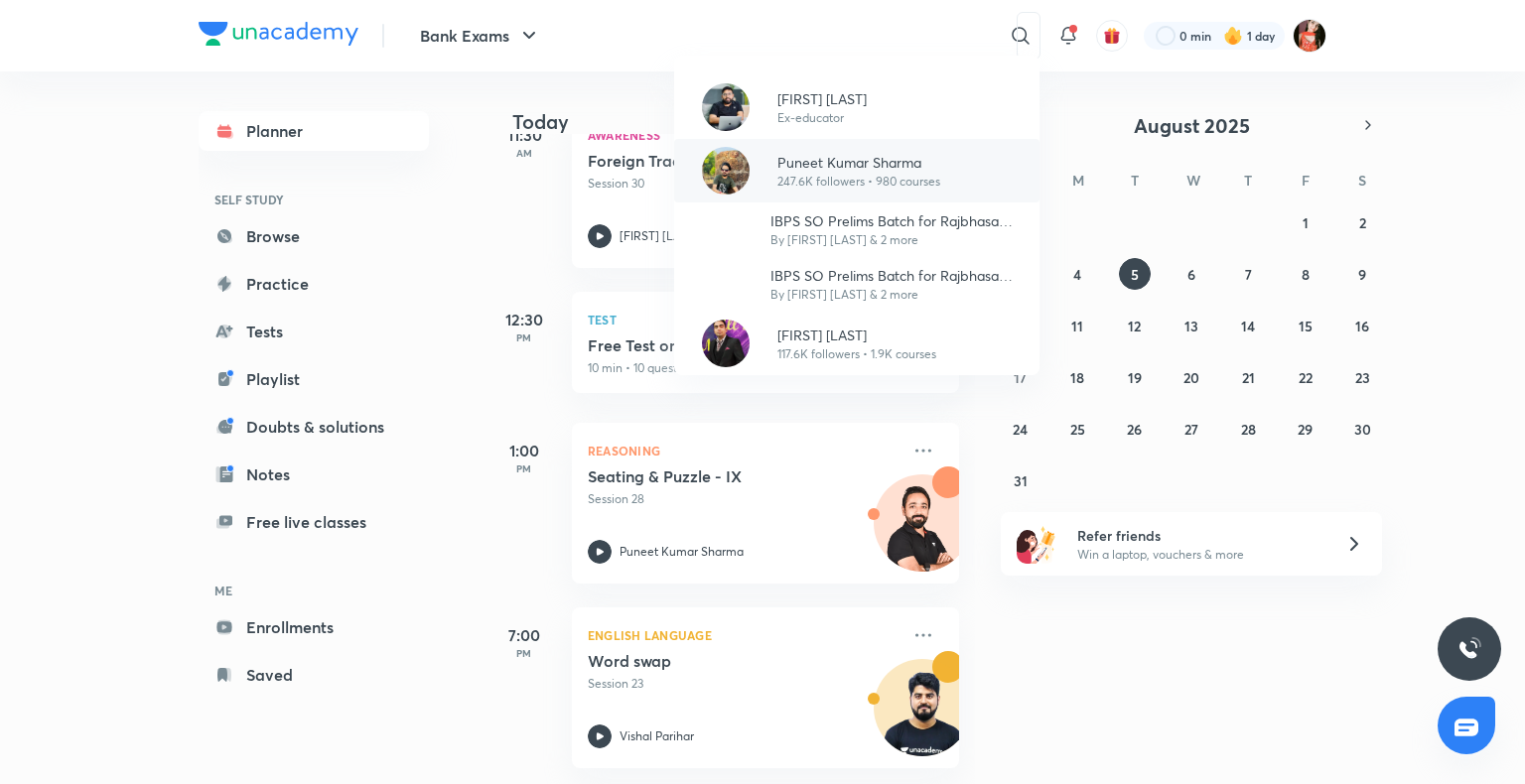 click on "247.6K followers • 980 courses" at bounding box center (859, 182) 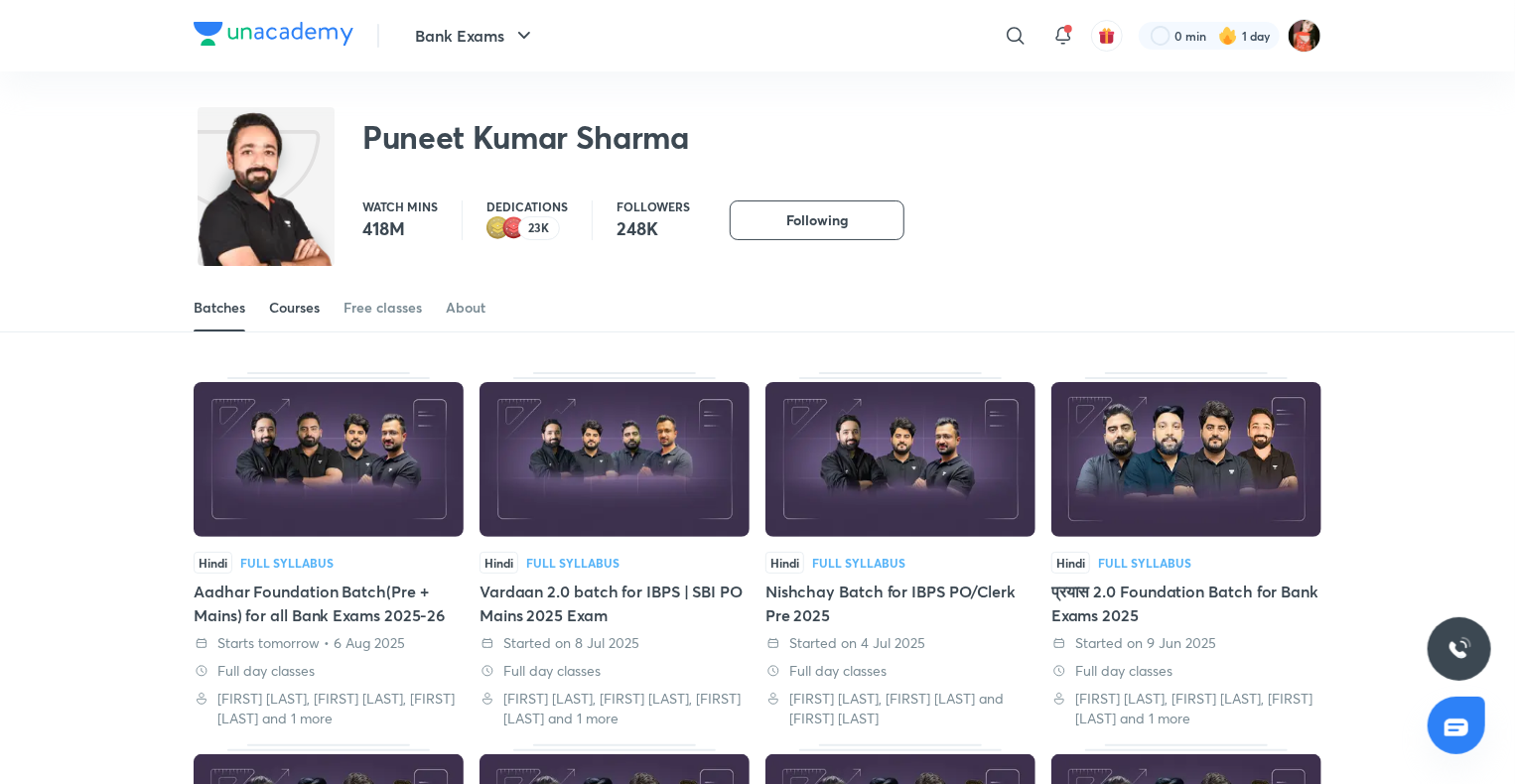 click on "Courses" at bounding box center (294, 308) 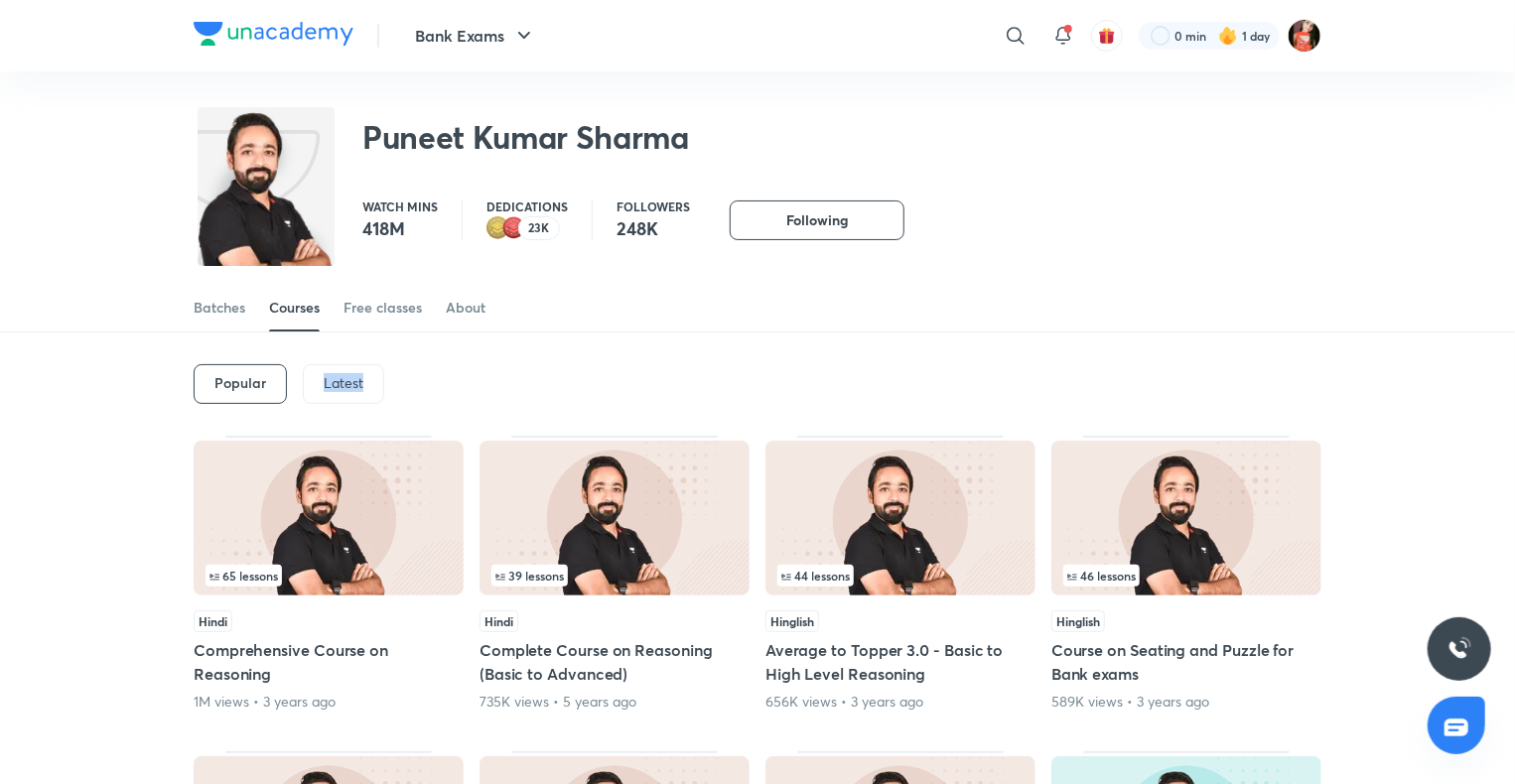 click on "Popular Latest   65   lessons Hindi Comprehensive Course on Reasoning 1M views  •  3 years ago   39   lessons Hindi Complete Course on Reasoning (Basic to Advanced) 735K views  •  5 years ago   44   lessons Hinglish Average to Topper 3.0 - Basic to High Level Reasoning 656K views  •  3 years ago   46   lessons Hinglish Course on Seating and Puzzle for Bank exams 589K views  •  3 years ago   28   lessons Hindi Course on Seating and Puzzle (A to Z) 562K views  •  4 years ago   50   lessons Hindi Practice Course on Reasoning 491K views  •  5 years ago   35   lessons Hindi Foundation Course on Puzzle for IBPS Clerk Pre-2020 397K views  •  4 years ago   40   lessons Hindi Foundation Course on Reasoning for IBPS Clerk Pre - 2020 386K views  •  4 years ago   44   lessons Hindi Complete Course on Reasoning 364K views  •  4 years ago   25   lessons Hindi Course on Reasoning for IBPS, RRB & PO/ Clerk 2021 - Part I 345K views  •  4 years ago   30   lessons Hindi 331K views  •  3 years ago   34" at bounding box center [758, 916] 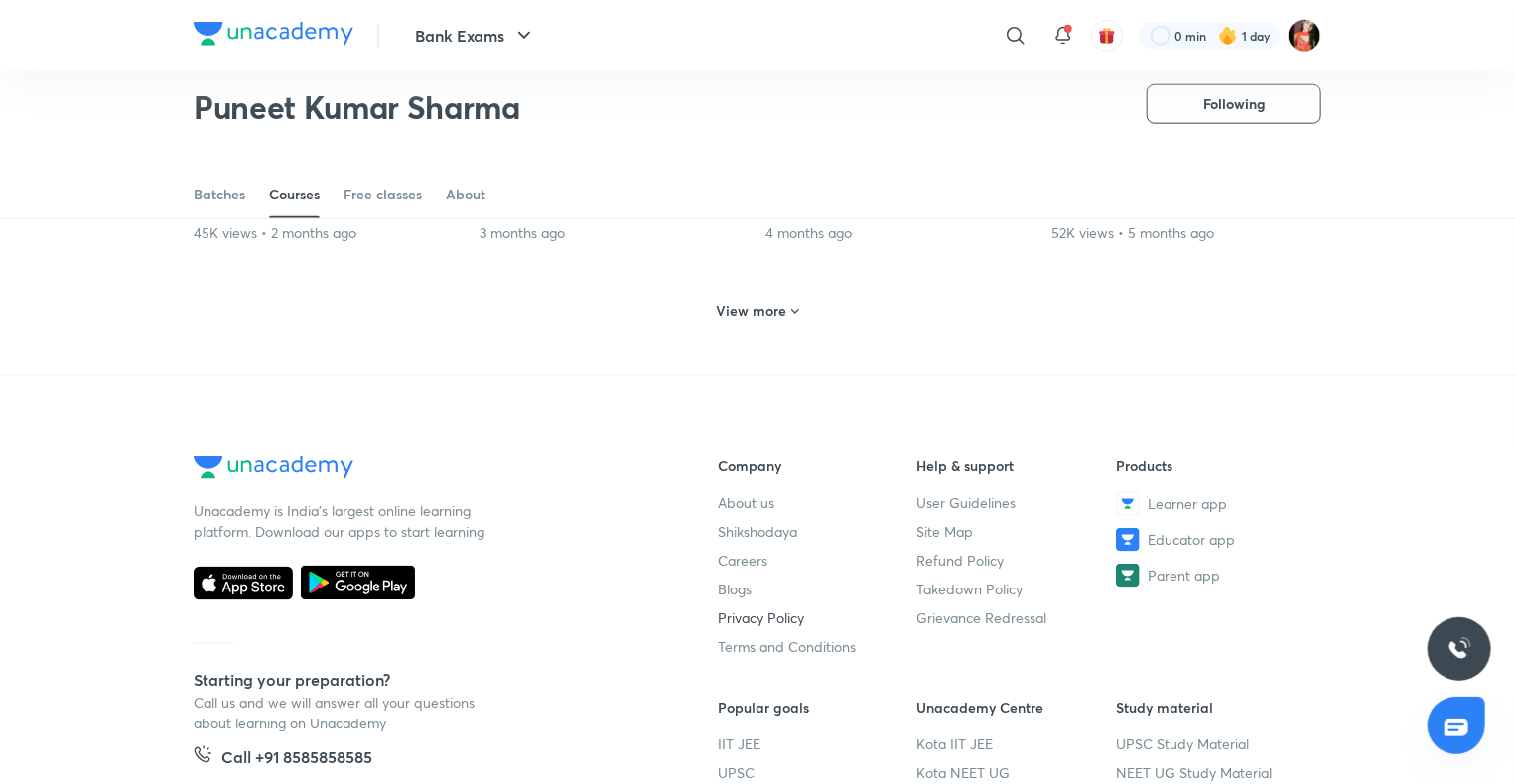 scroll, scrollTop: 1018, scrollLeft: 0, axis: vertical 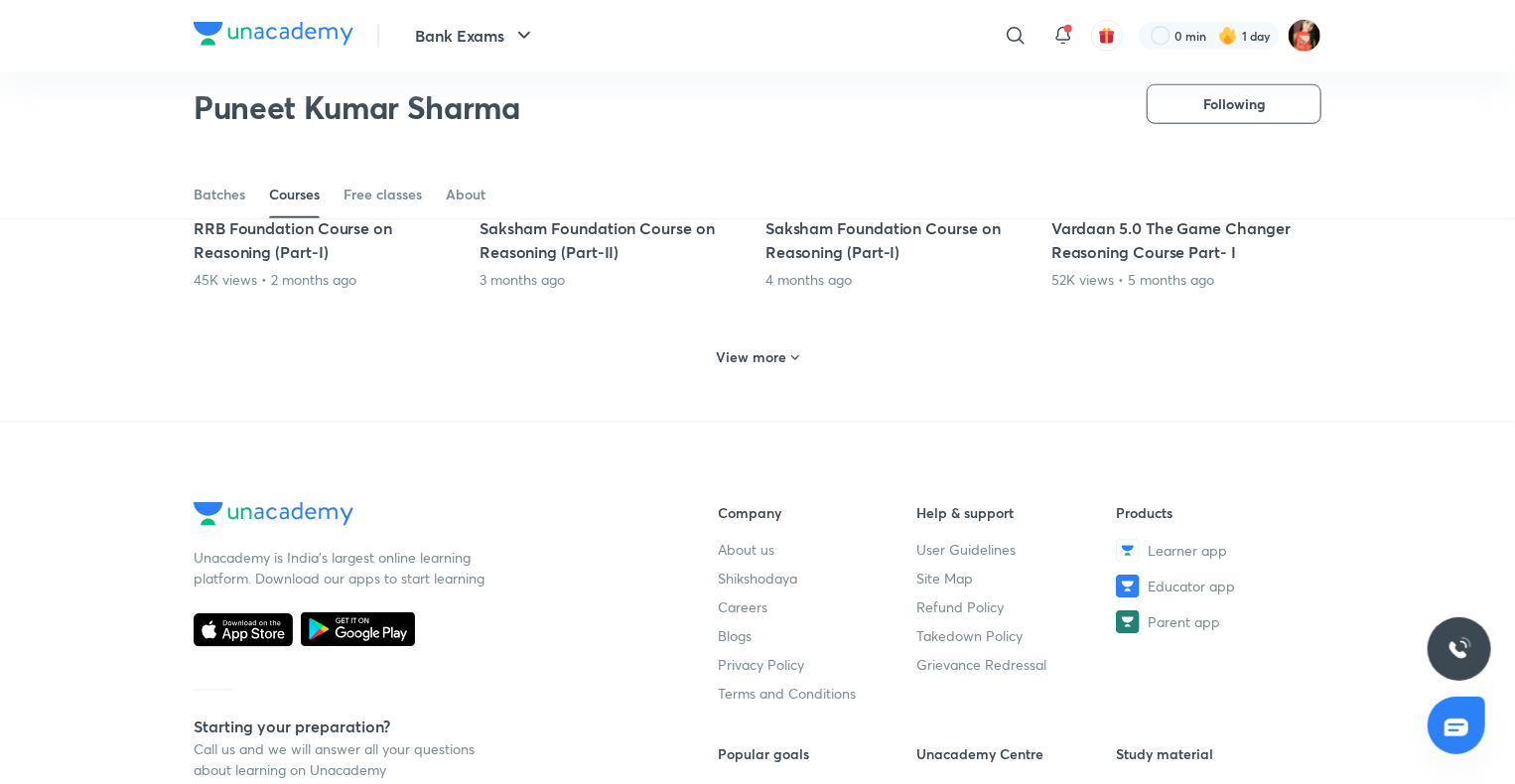 click on "View more" at bounding box center (752, 357) 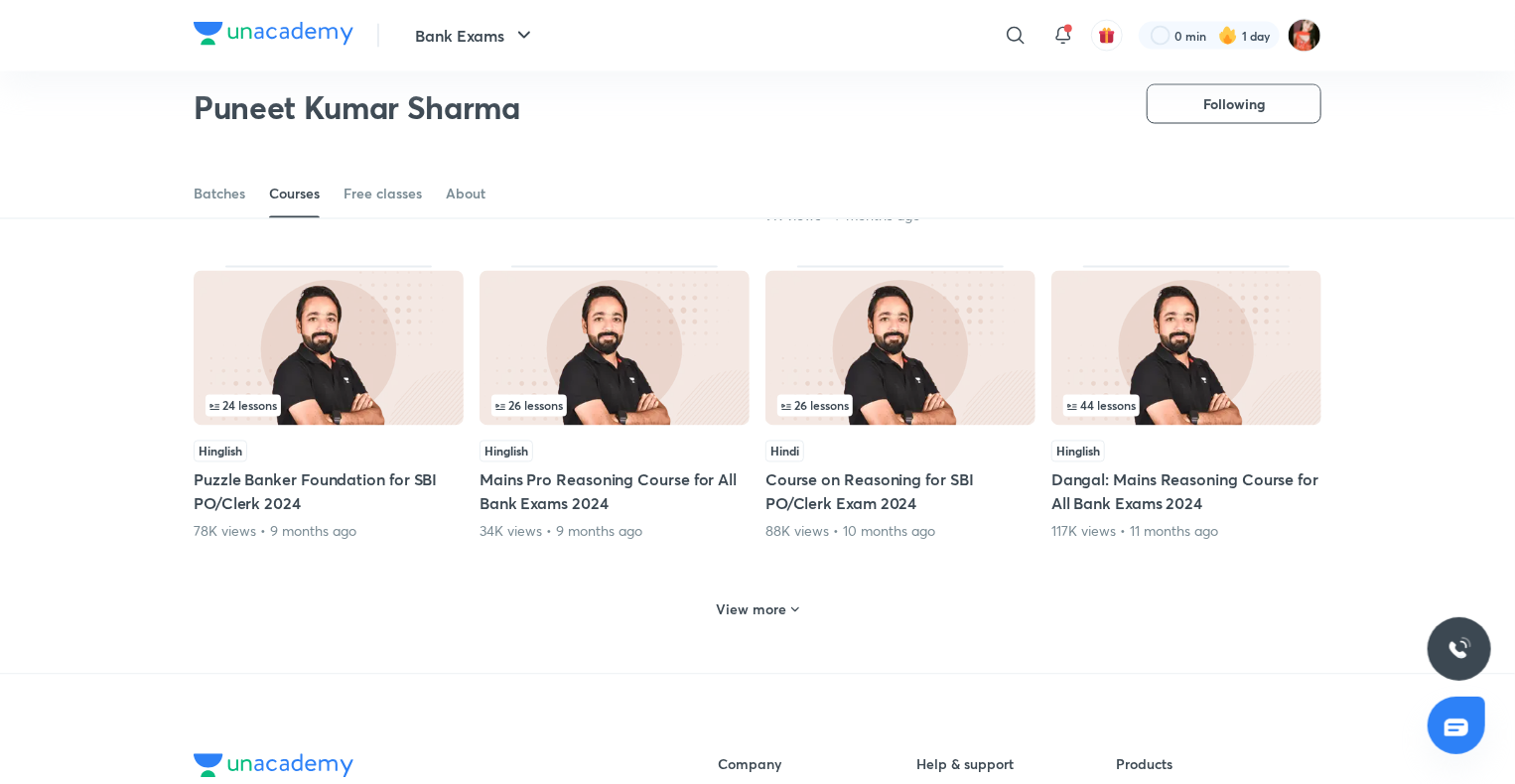 scroll, scrollTop: 1812, scrollLeft: 0, axis: vertical 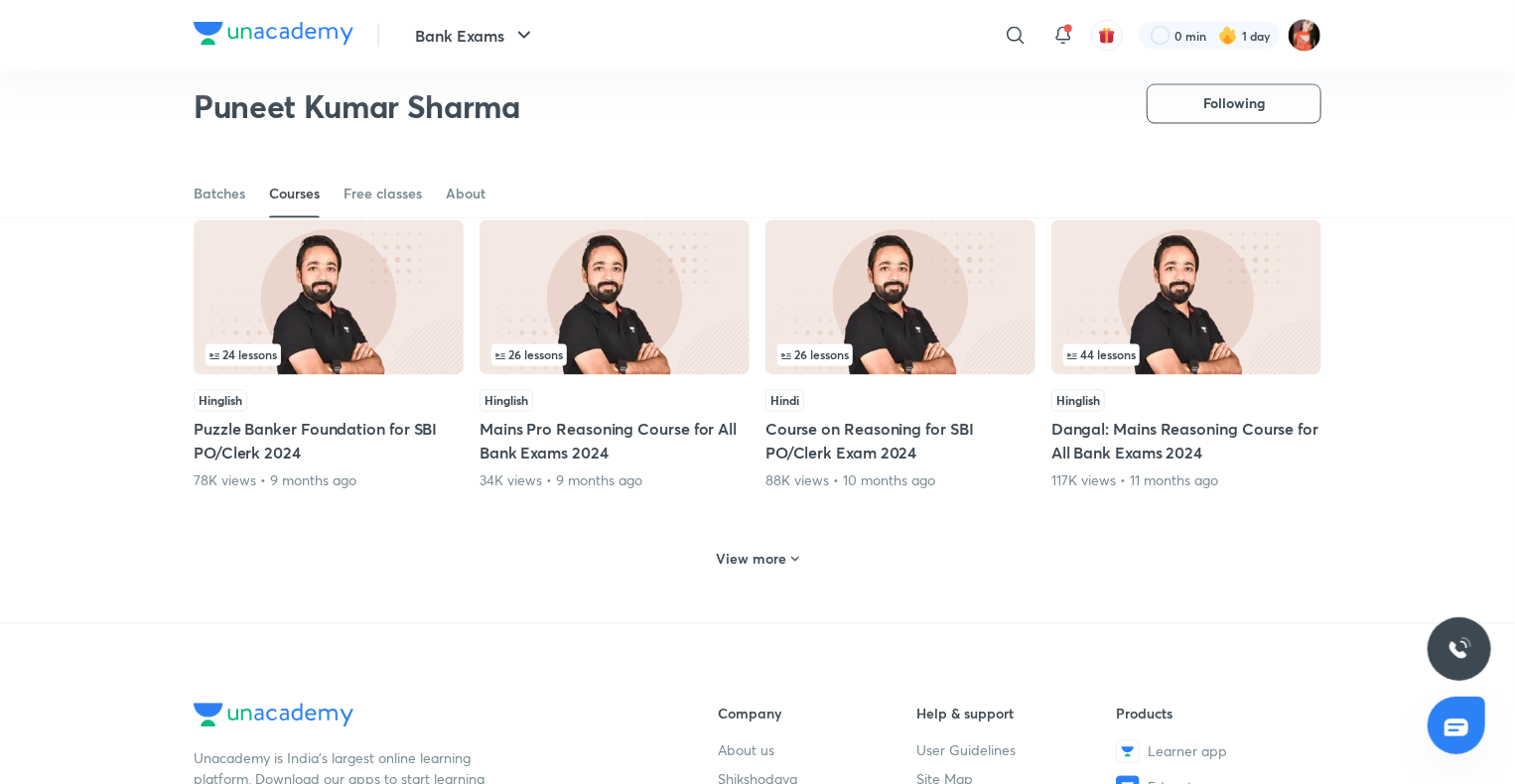 click on "View more" at bounding box center [758, 559] 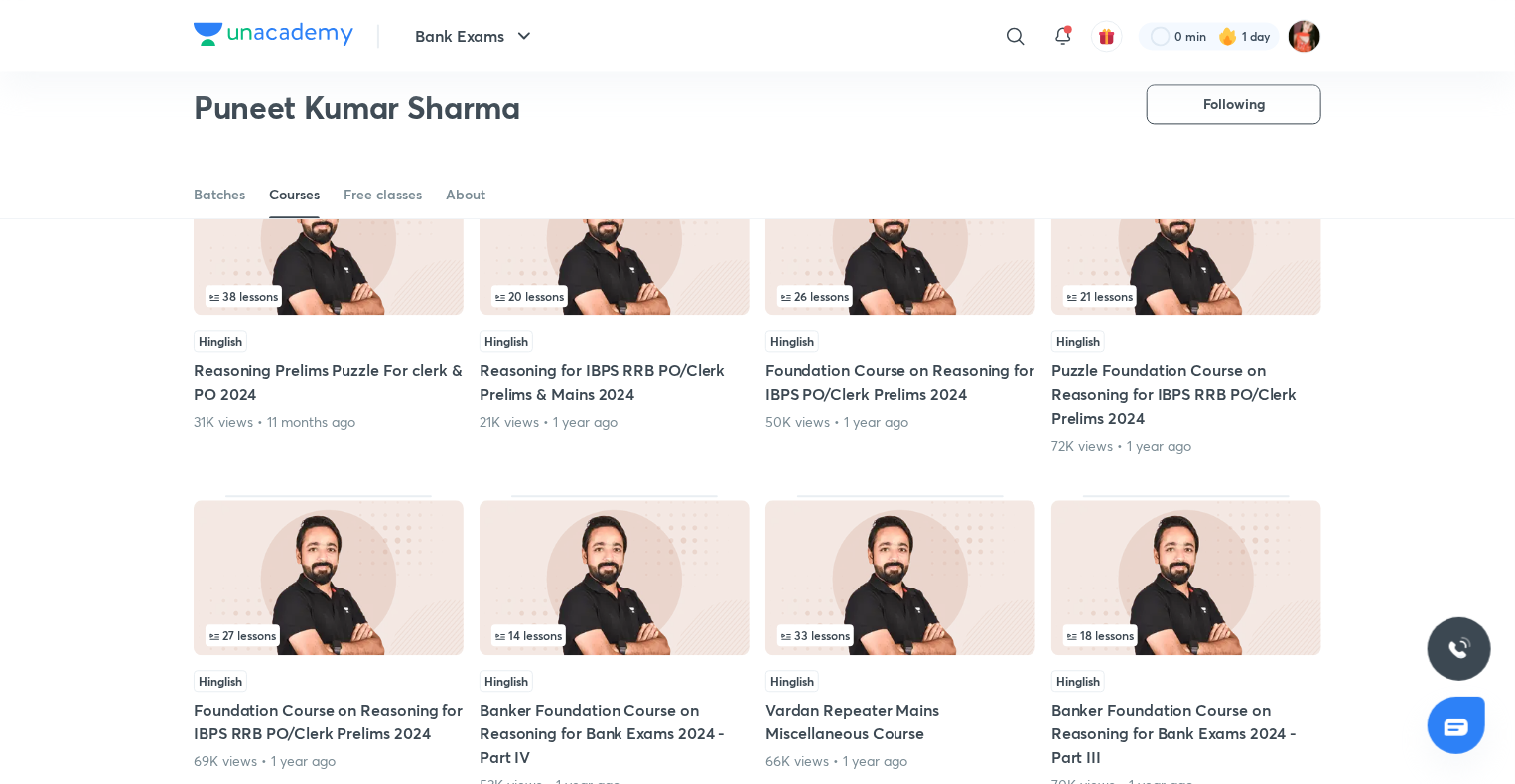 scroll, scrollTop: 2705, scrollLeft: 0, axis: vertical 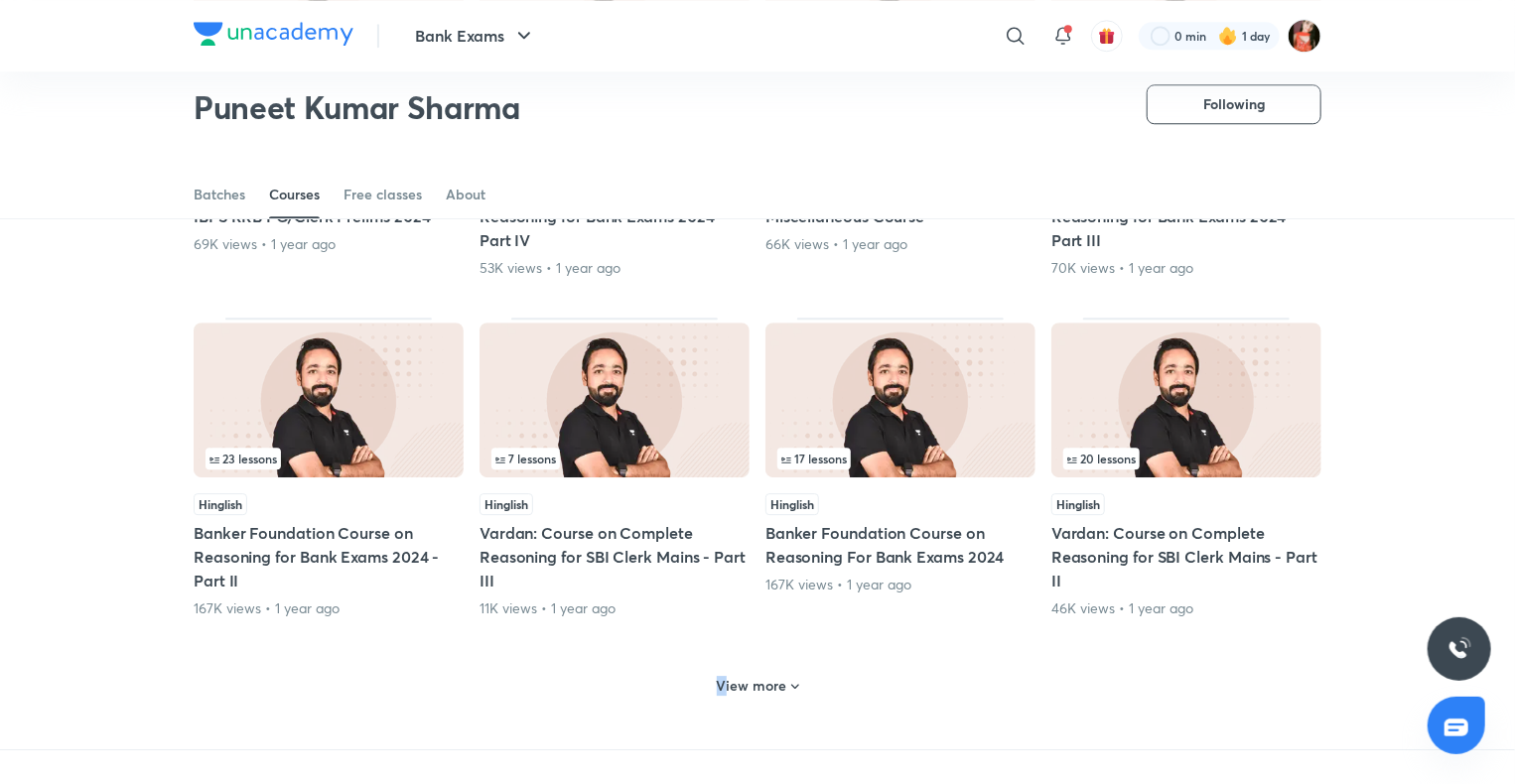drag, startPoint x: 723, startPoint y: 678, endPoint x: 712, endPoint y: 693, distance: 18.601075 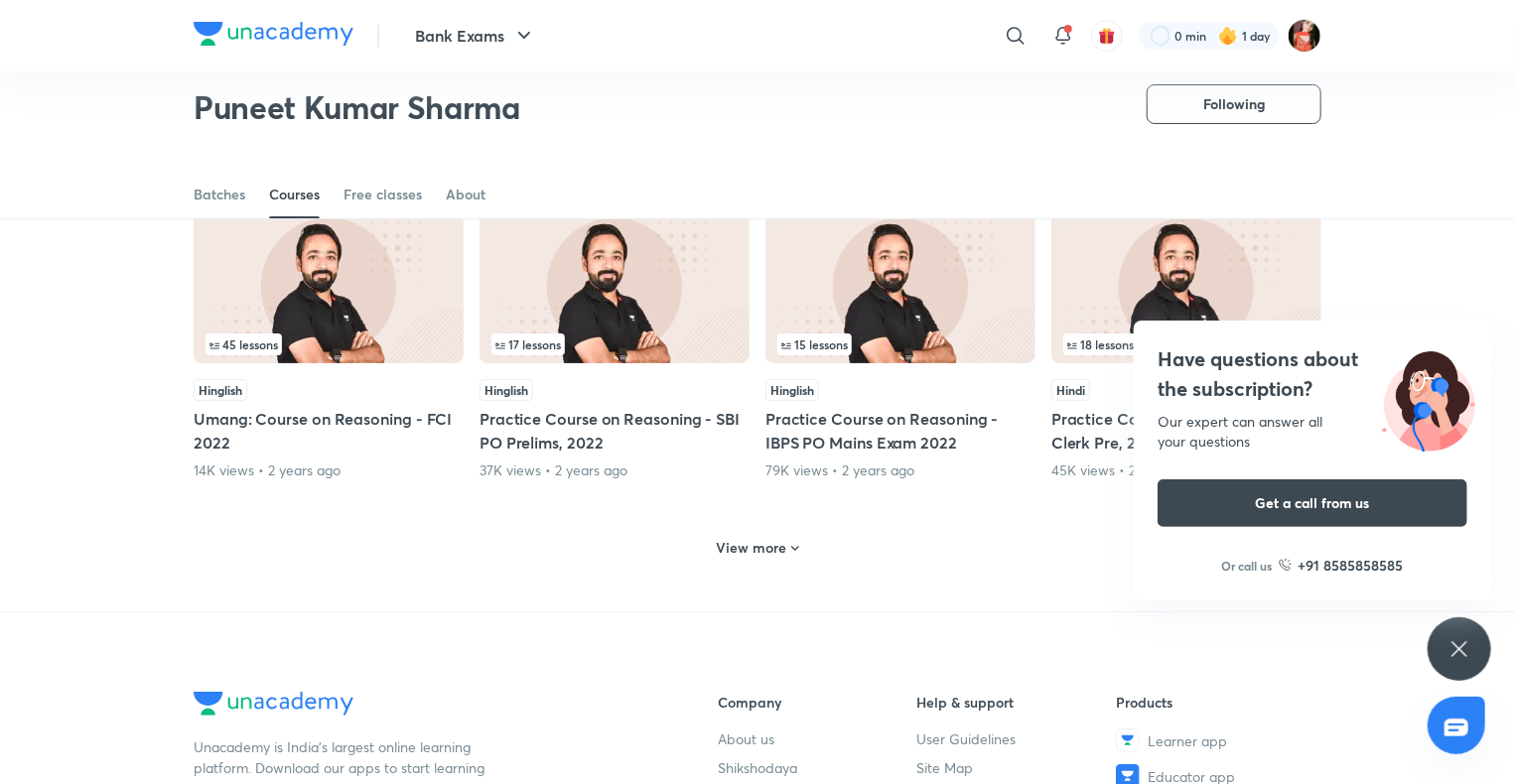 scroll, scrollTop: 3896, scrollLeft: 0, axis: vertical 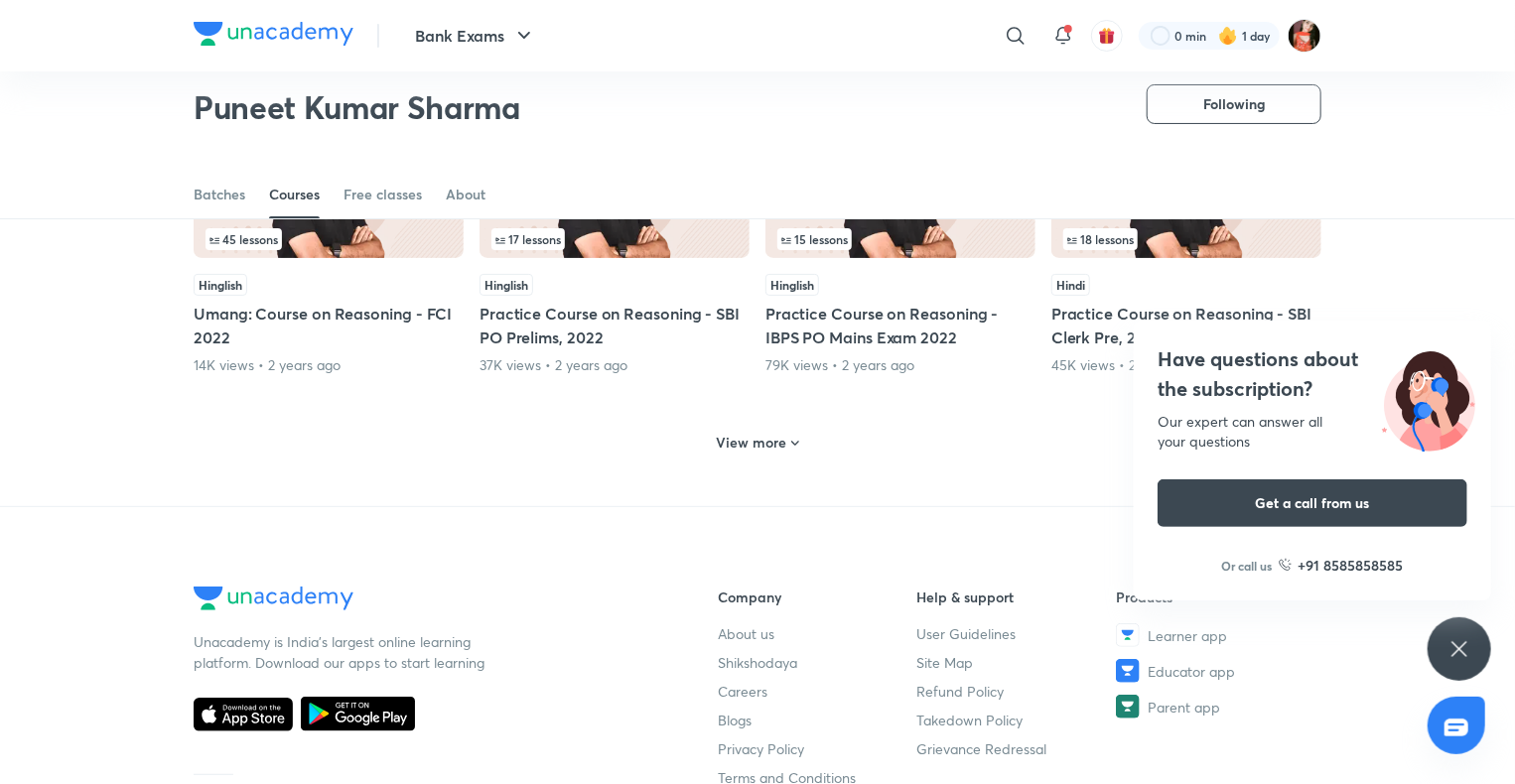 click on "View more" at bounding box center [752, 443] 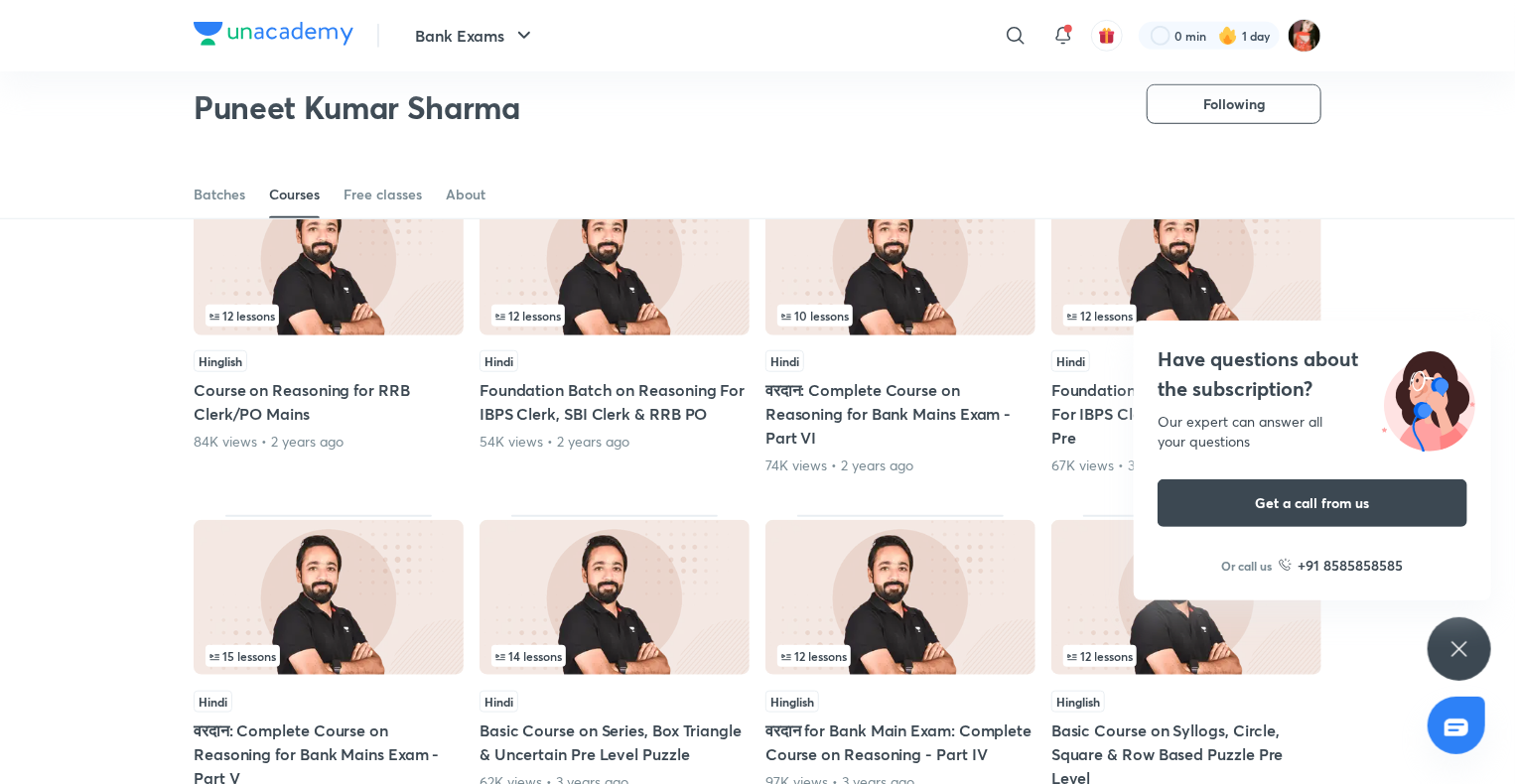 scroll, scrollTop: 4492, scrollLeft: 0, axis: vertical 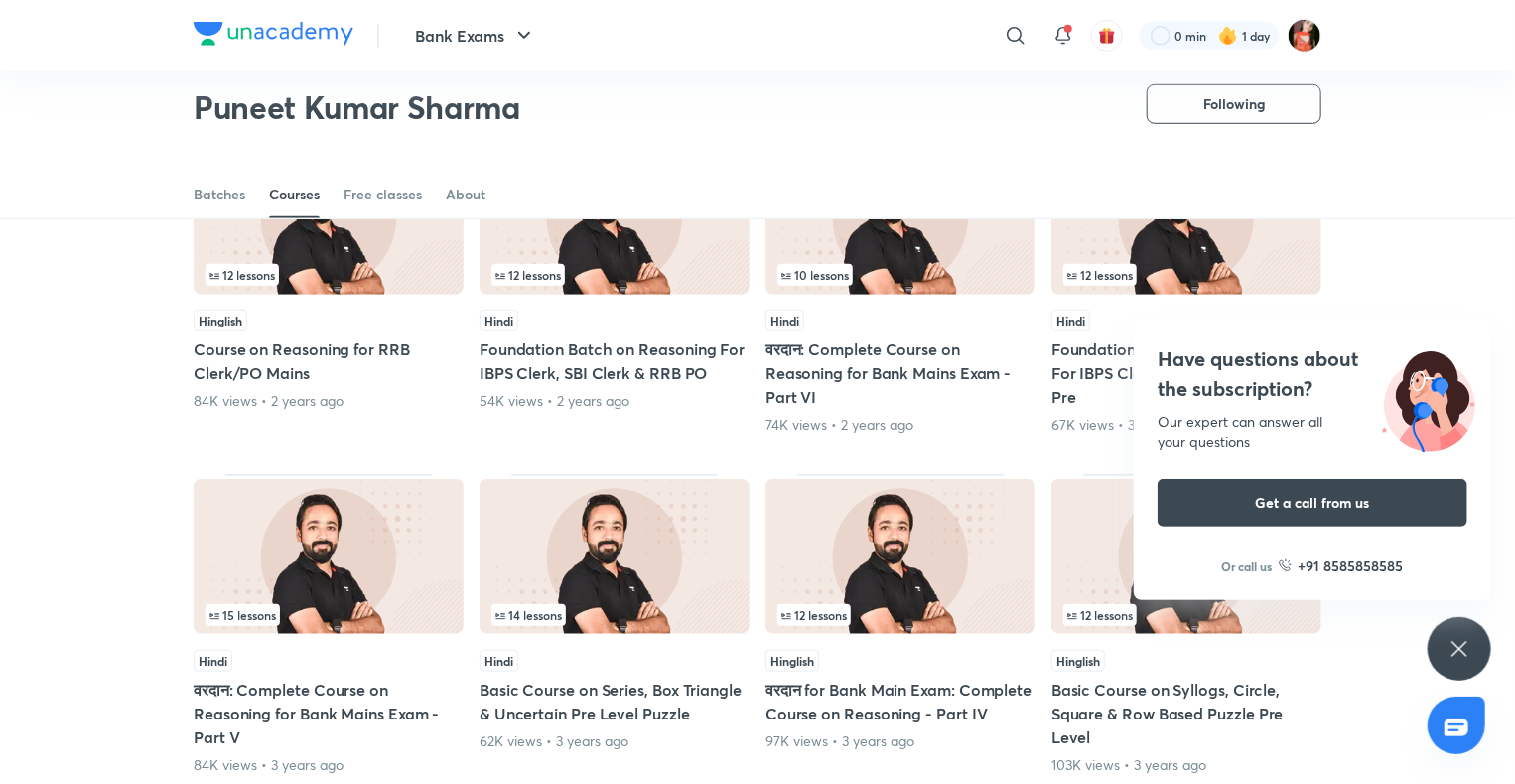 click on "Have questions about the subscription? Our expert can answer all your questions Get a call from us Or call us +91 8585858585" at bounding box center (1459, 649) 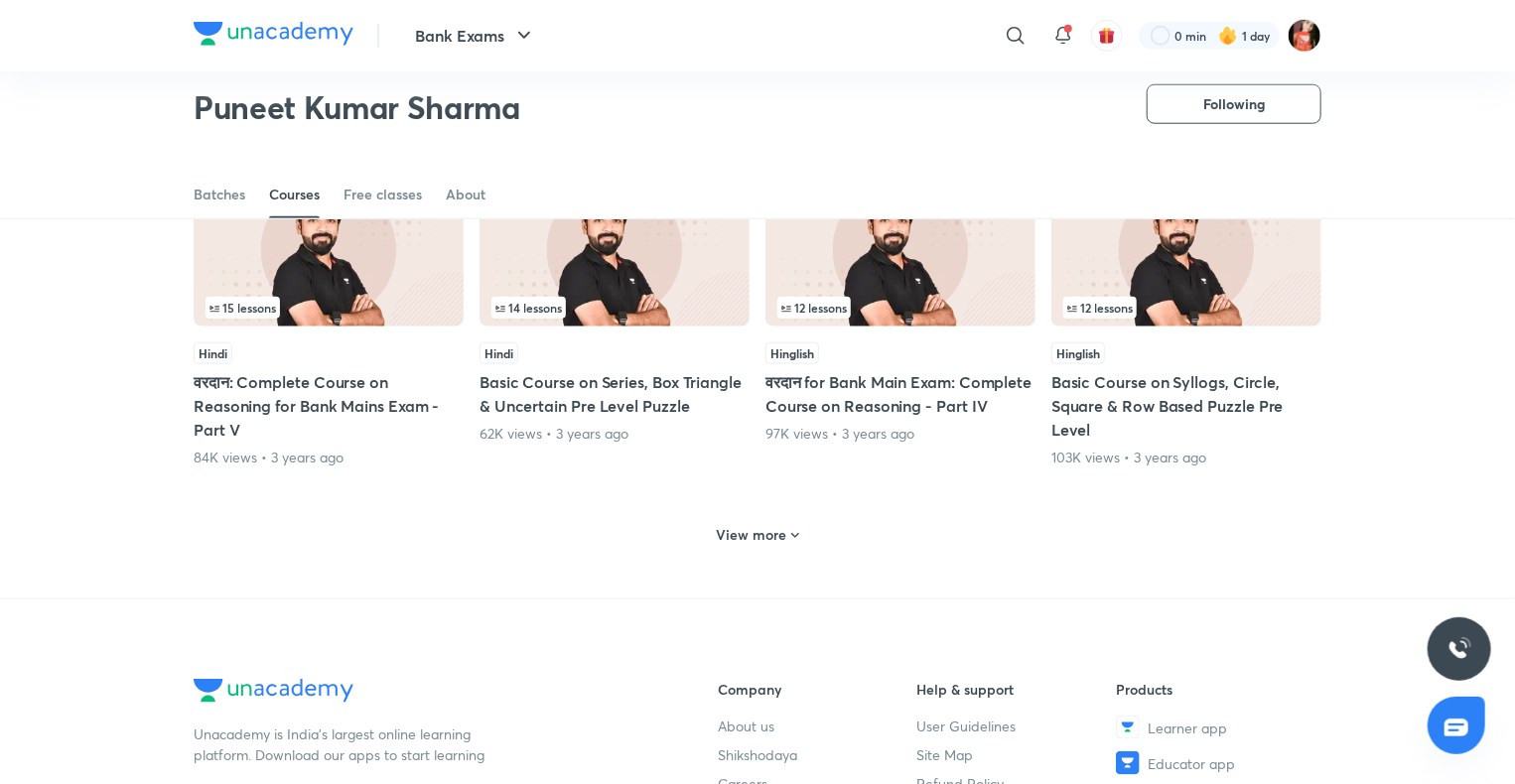 scroll, scrollTop: 4789, scrollLeft: 0, axis: vertical 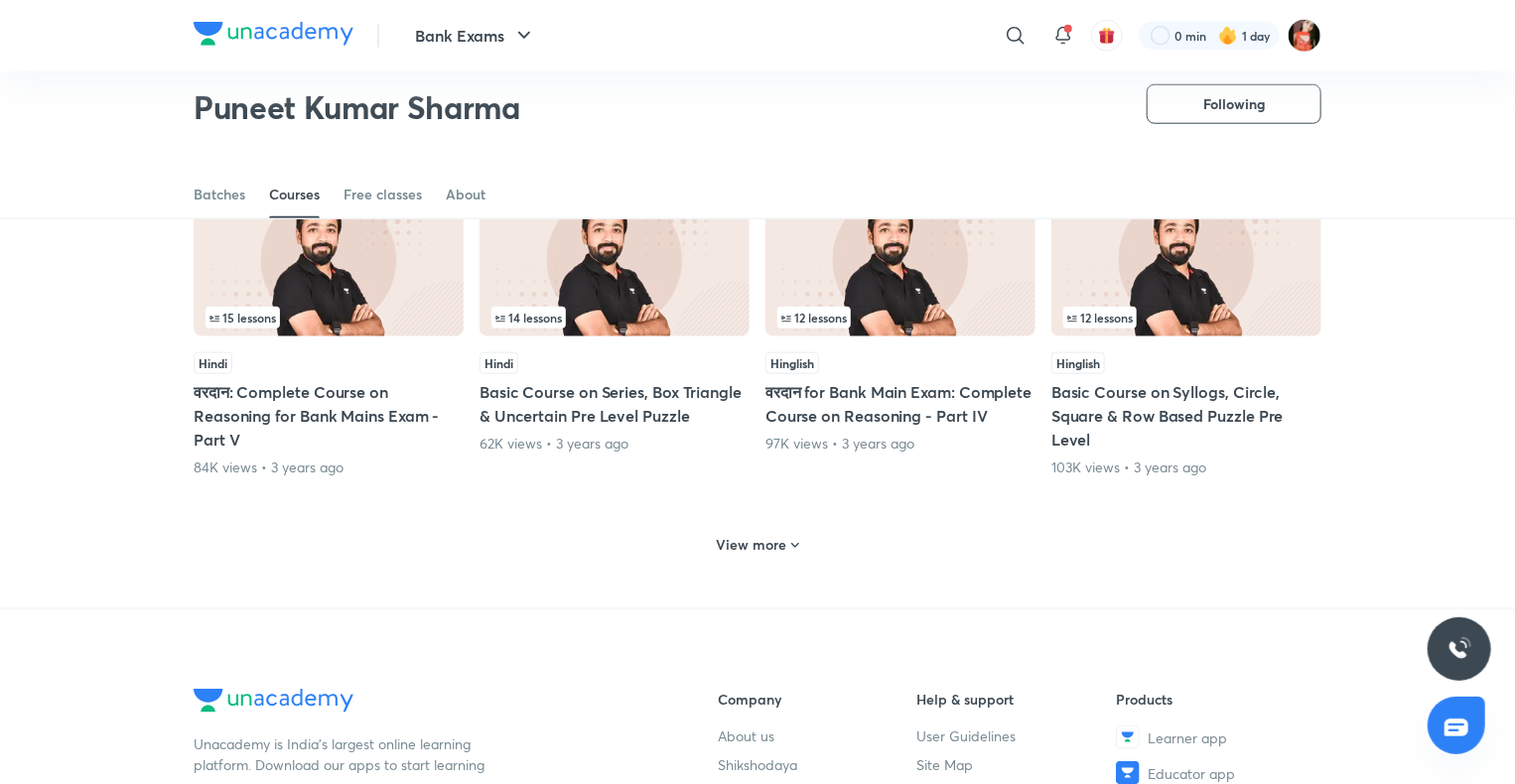 click on "View more" at bounding box center (758, 545) 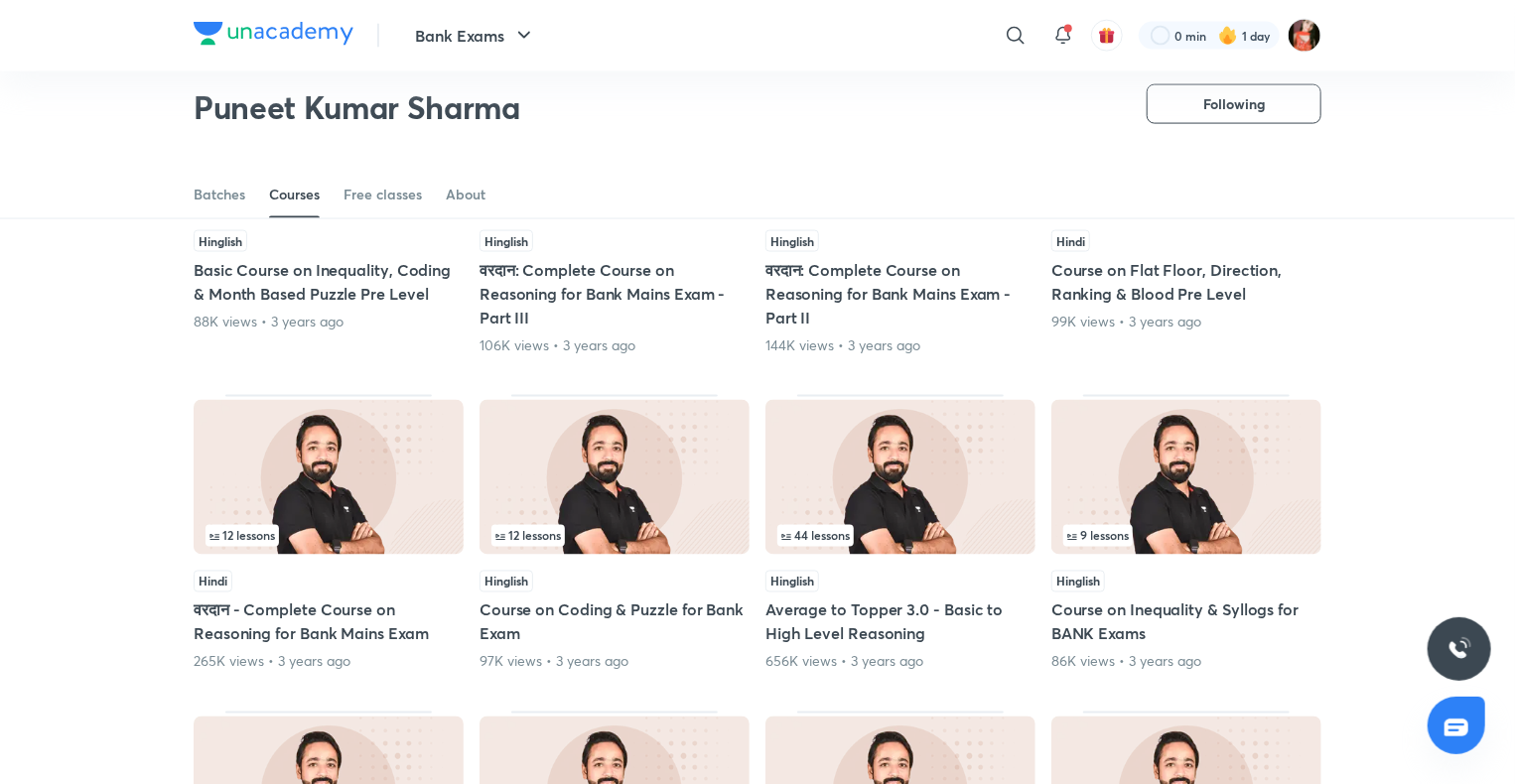 scroll, scrollTop: 5286, scrollLeft: 0, axis: vertical 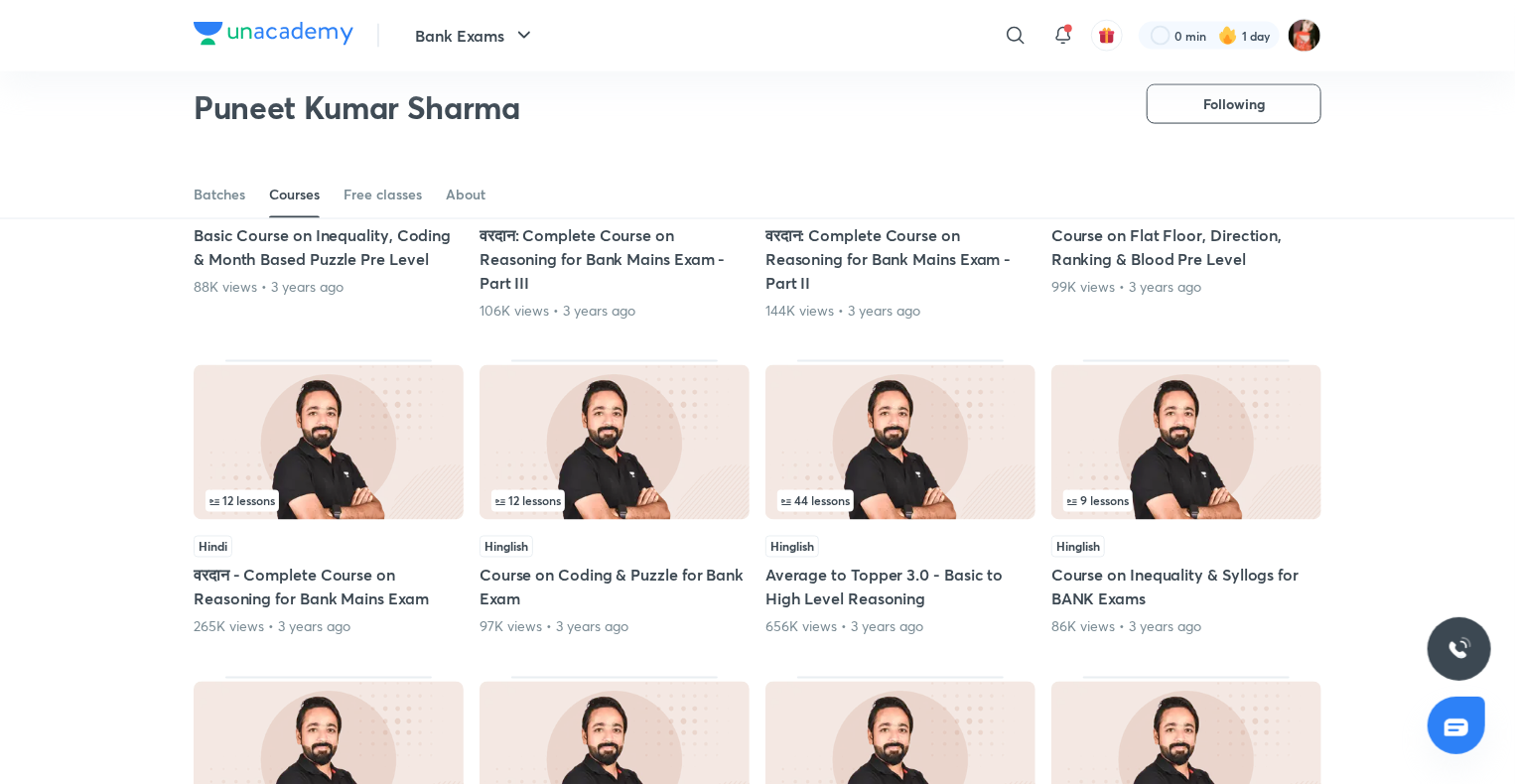 click on "12   lessons Hindi वरदान - Complete Course on Reasoning for Bank Mains Exam 265K views  •  3 years ago" at bounding box center [329, 498] 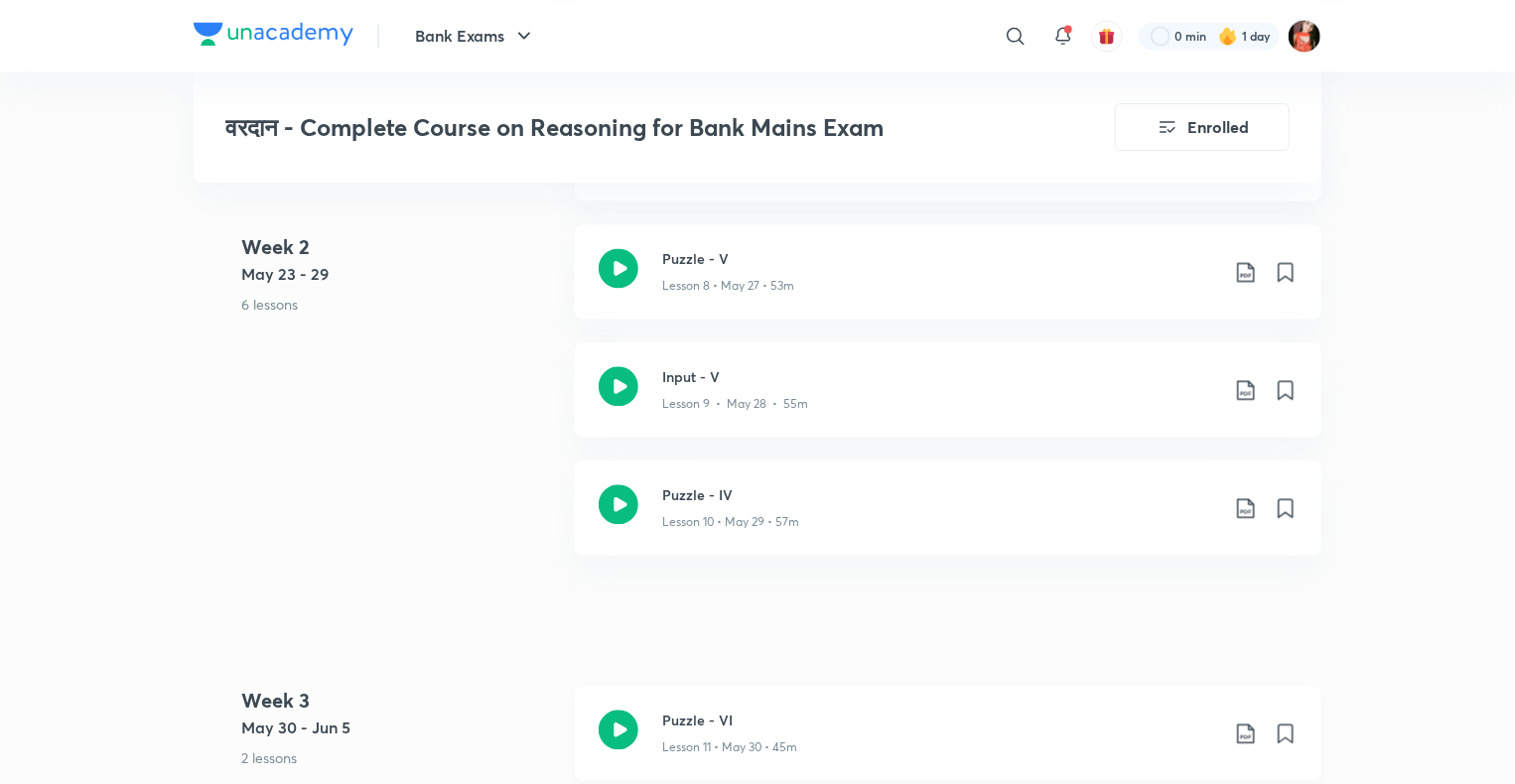 scroll, scrollTop: 2183, scrollLeft: 0, axis: vertical 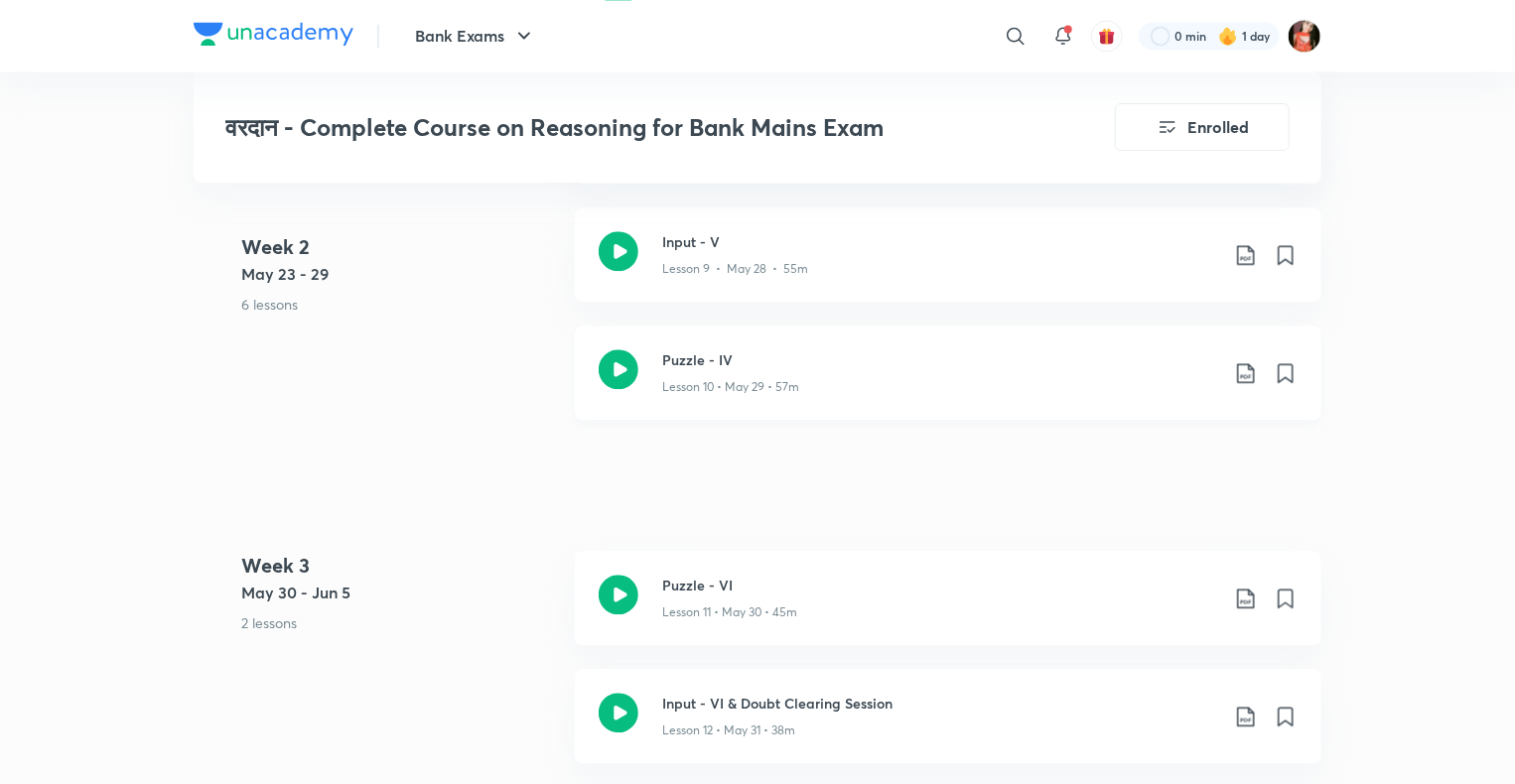 click 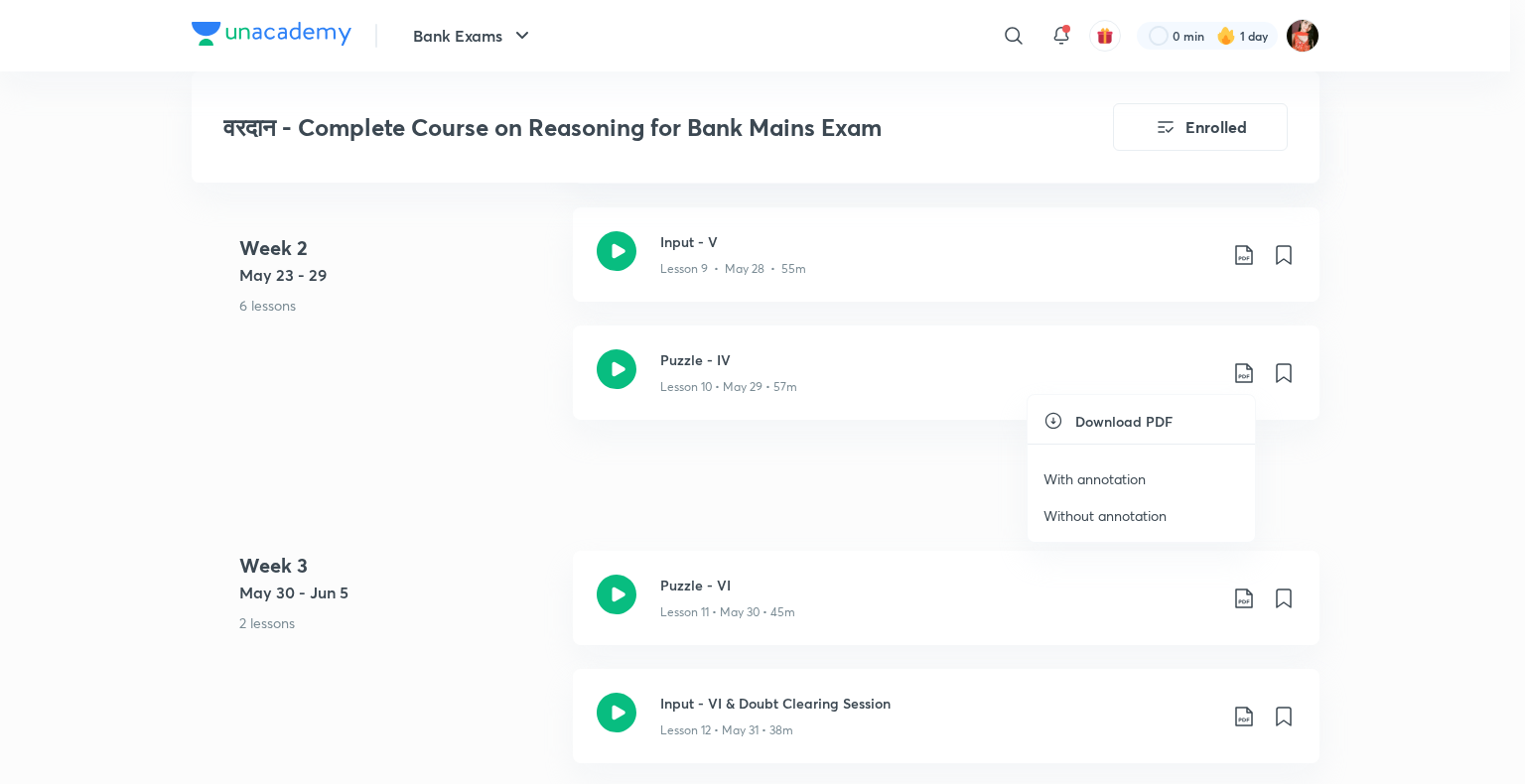 click on "With annotation" at bounding box center (1094, 478) 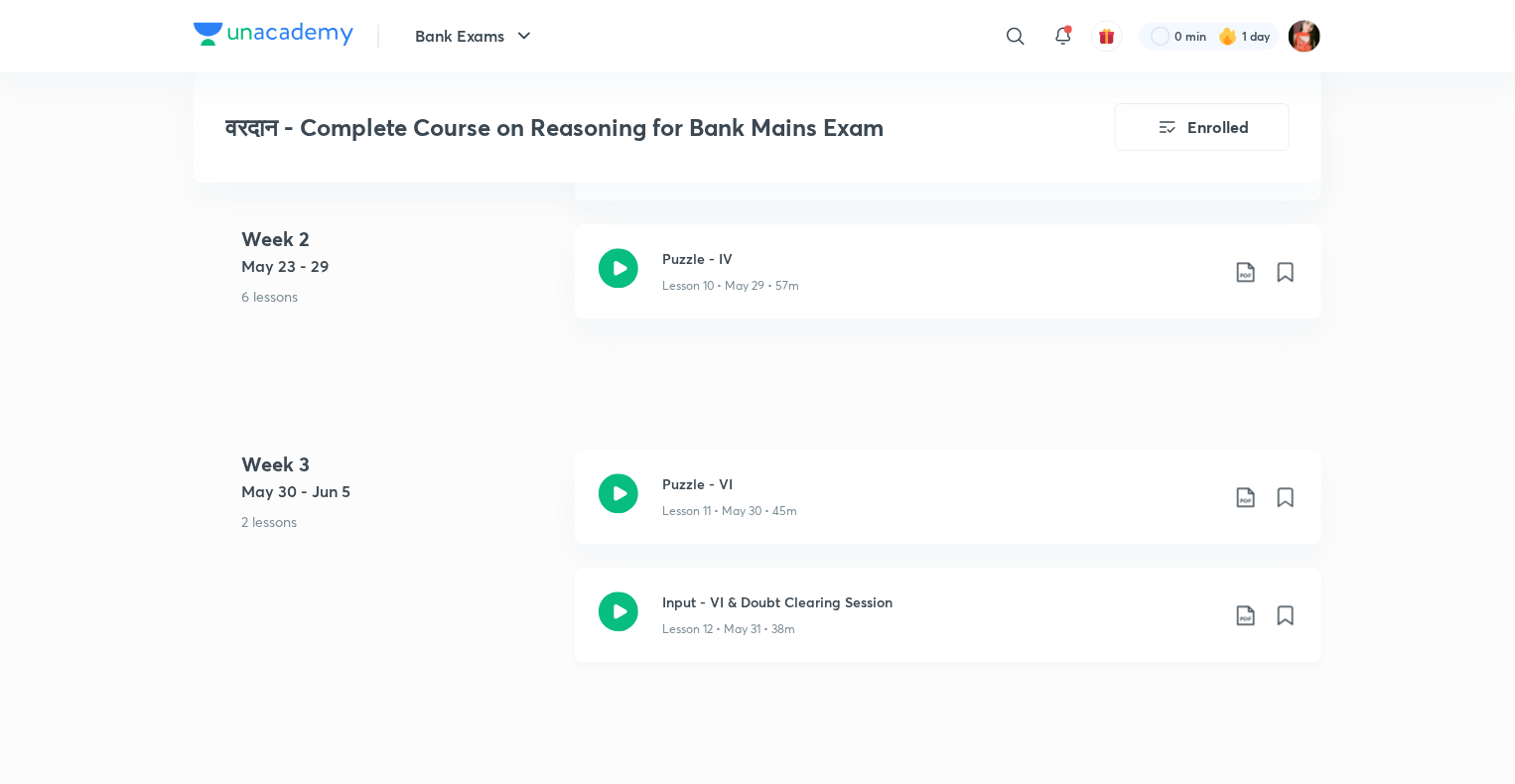 scroll, scrollTop: 2382, scrollLeft: 0, axis: vertical 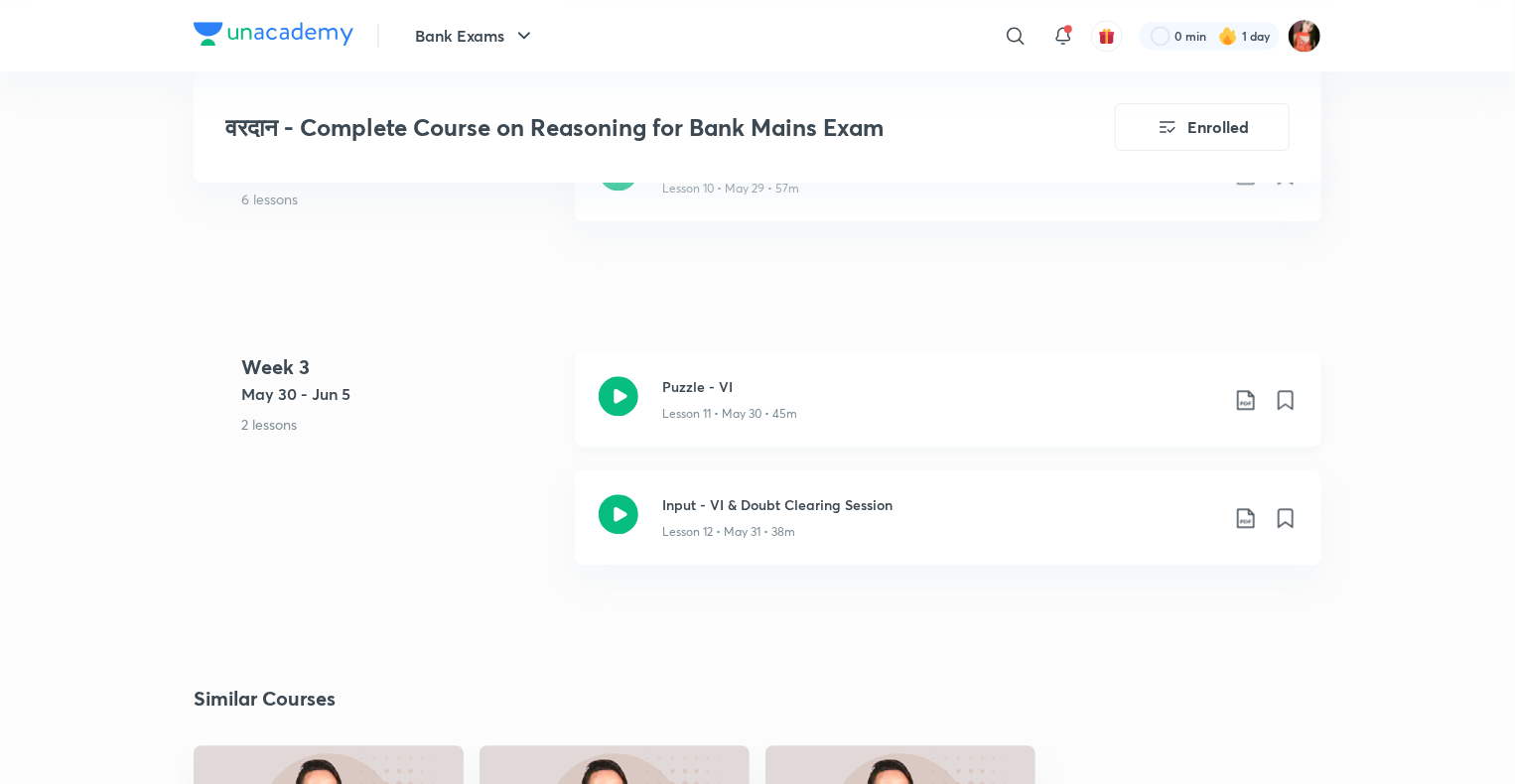 click 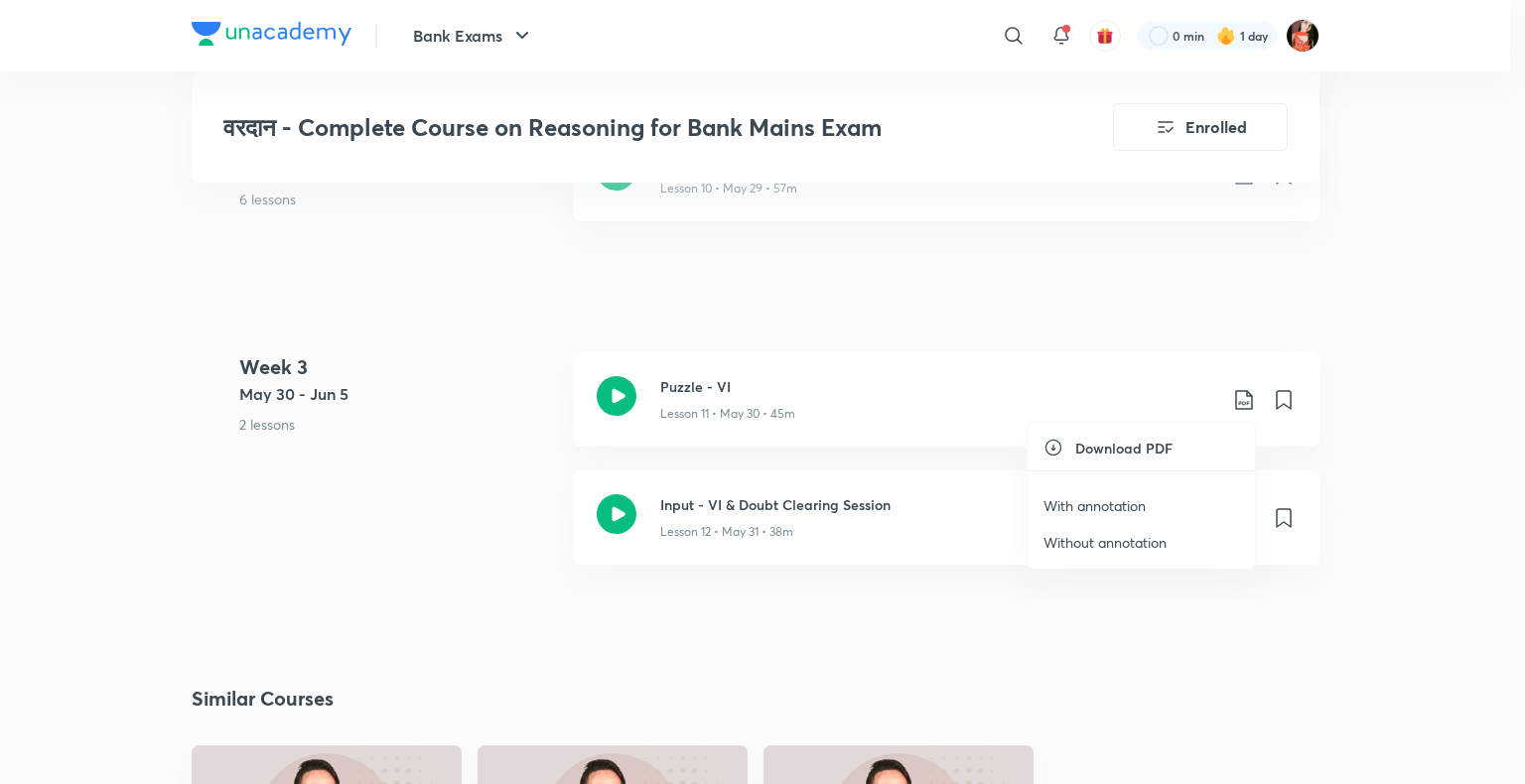 click on "With annotation" at bounding box center (1094, 505) 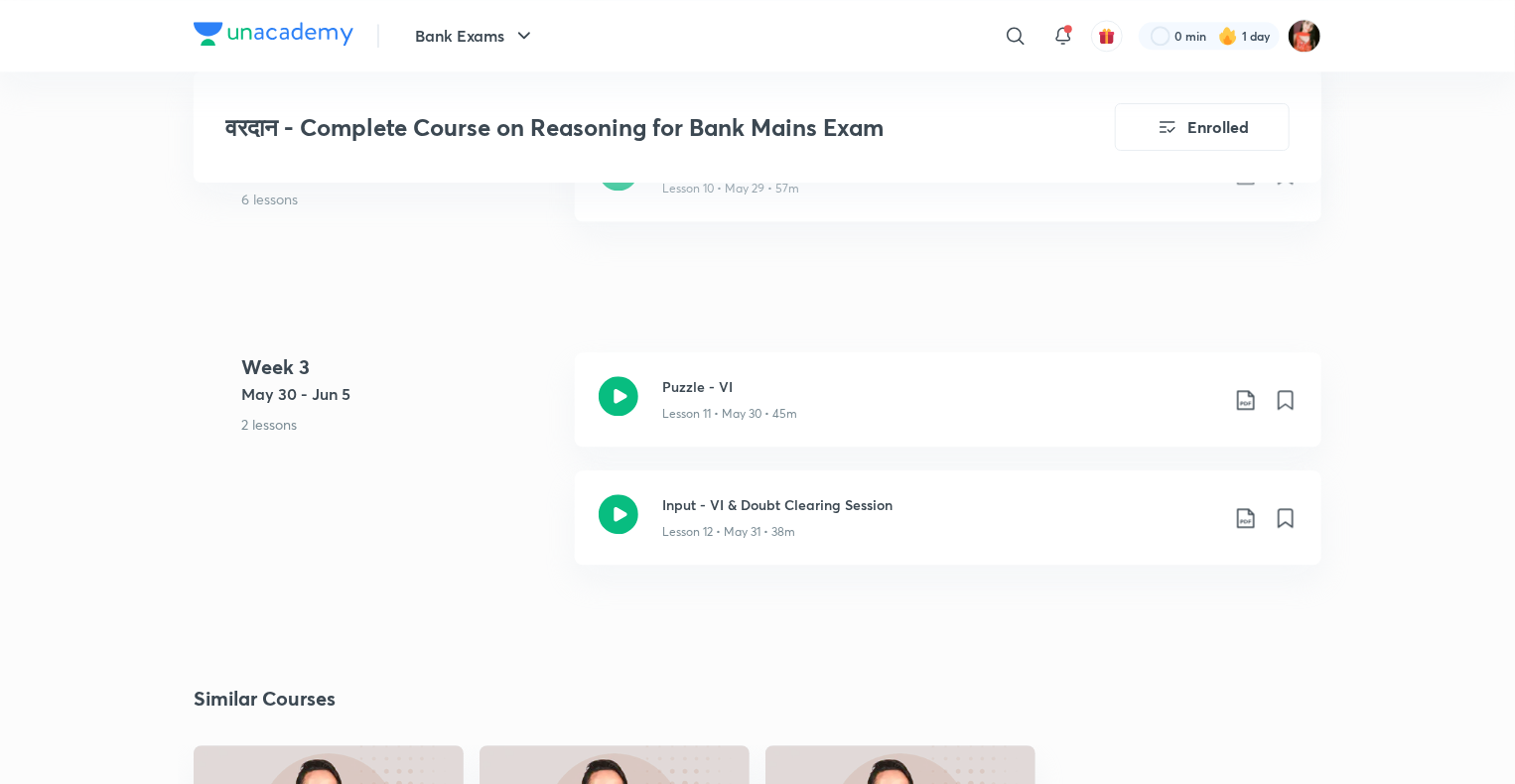 click on "Input - VI & Doubt Clearing Session Lesson 12  •  May 31  •  38m" at bounding box center [948, 529] 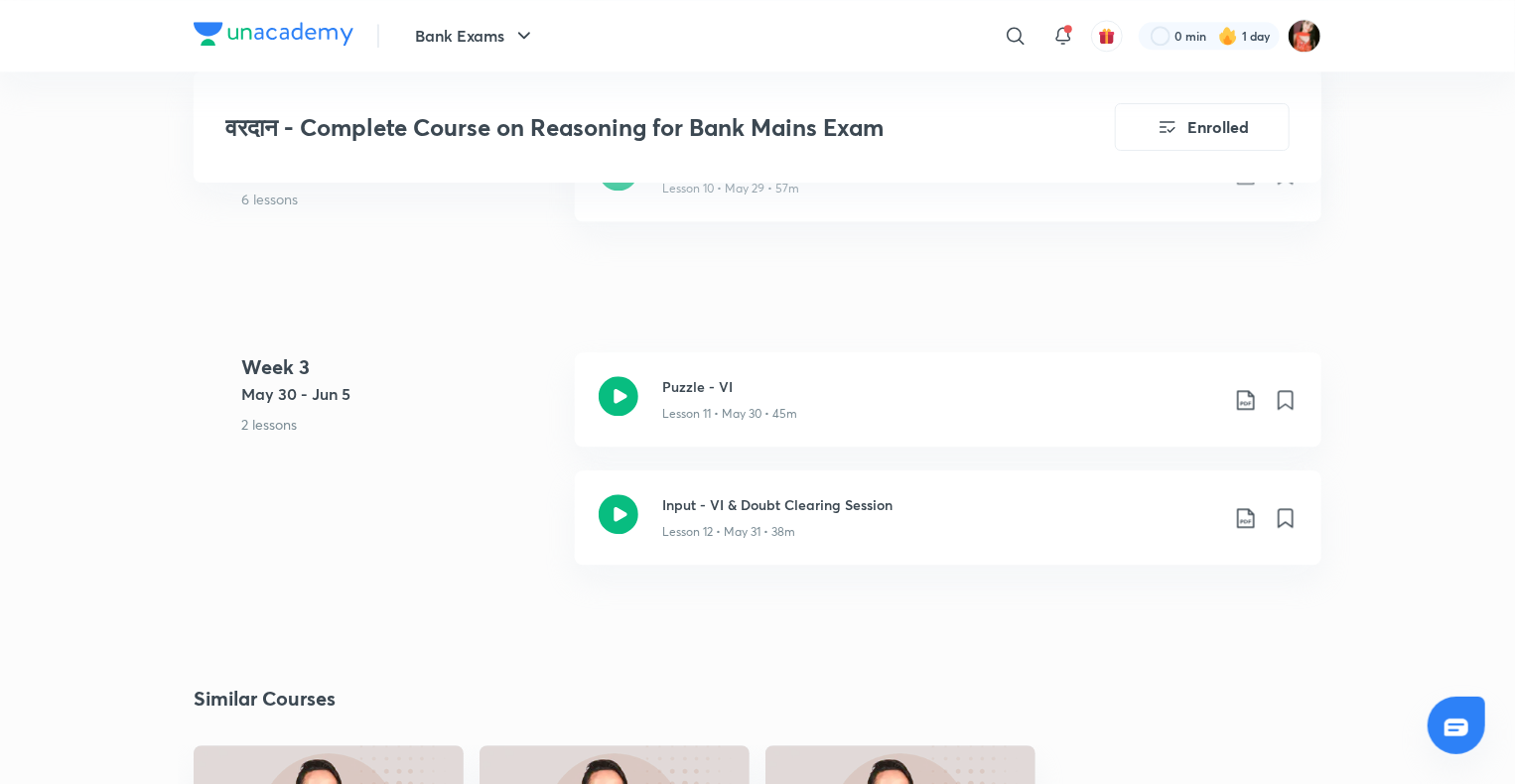 scroll, scrollTop: 1786, scrollLeft: 0, axis: vertical 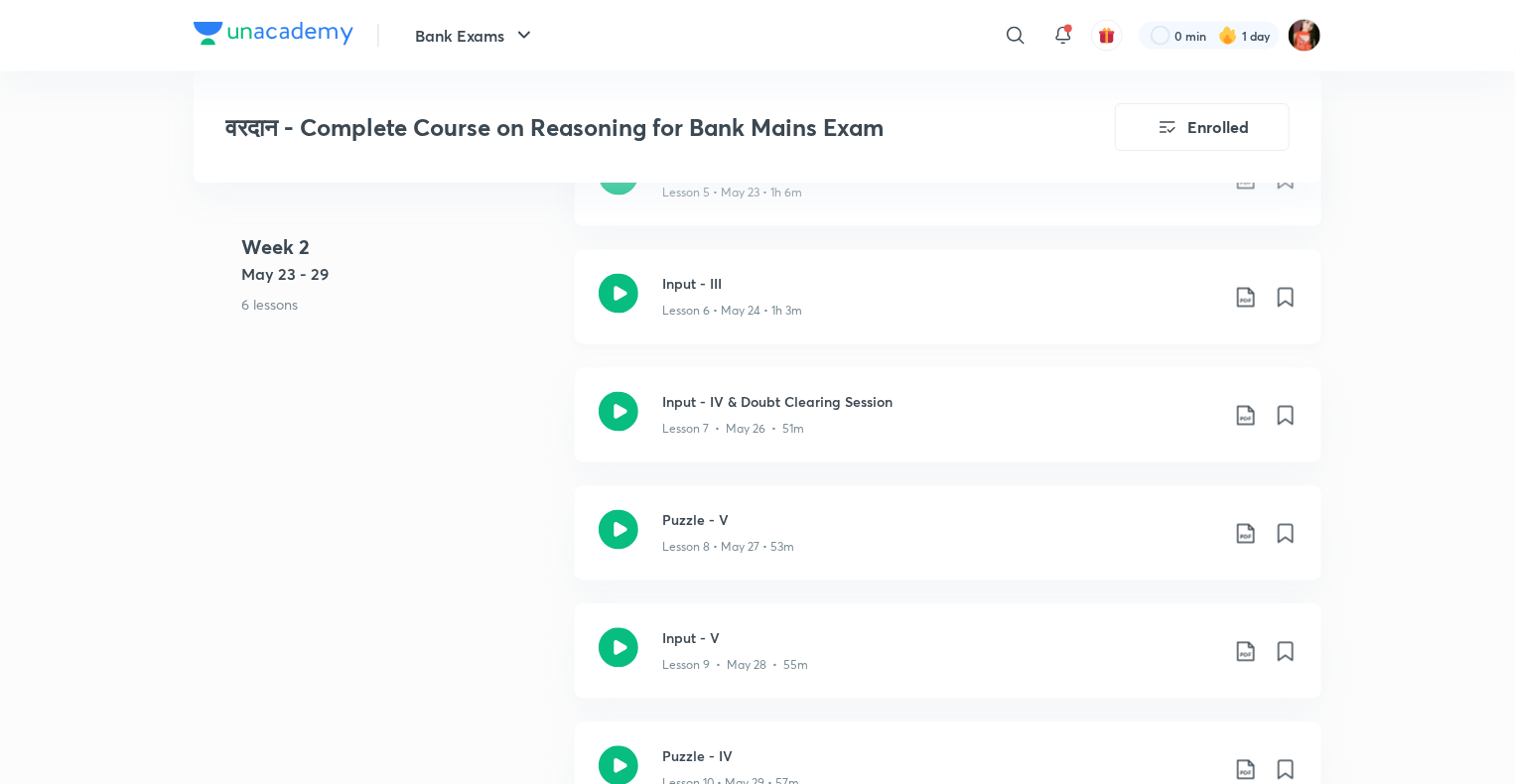click 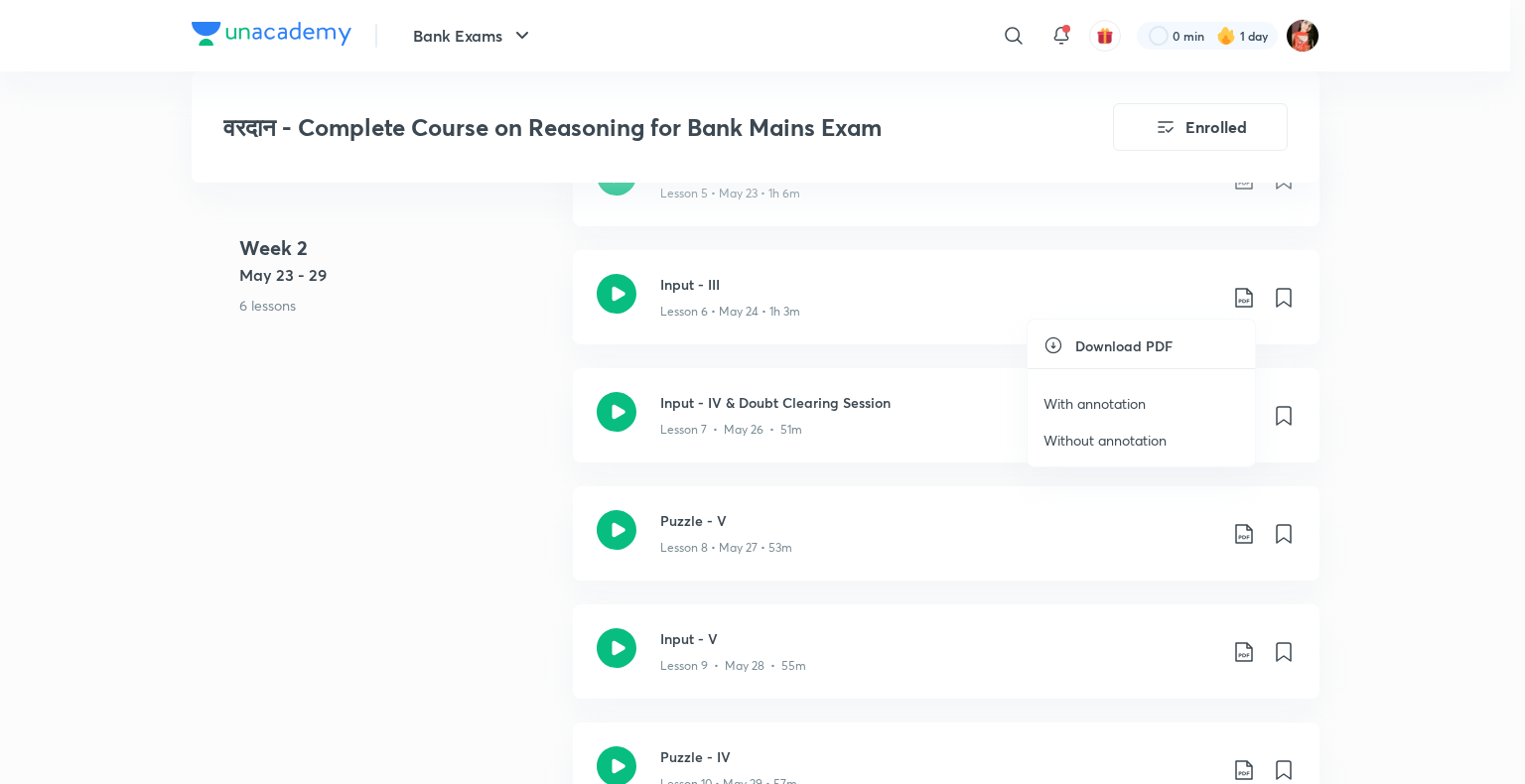 click on "With annotation" at bounding box center [1094, 403] 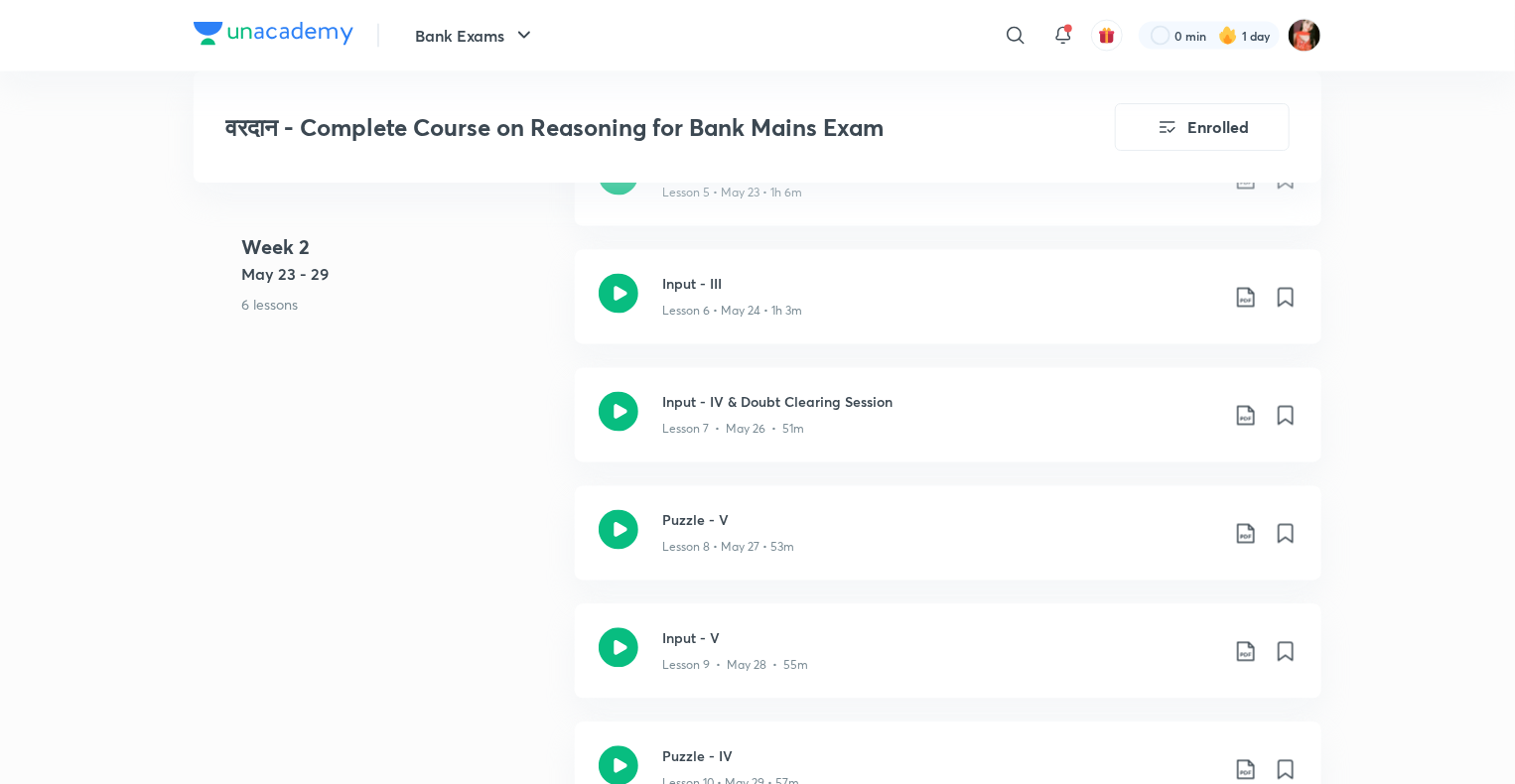 click on "Week 2 May 23 - 29 6 lessons Puzzle - III Lesson 5  •  May 23  •  1h 6m  Input - III Lesson 6  •  May 24  •  1h 3m  Input - IV & Doubt Clearing Session Lesson 7  •  May 26  •  51m  Puzzle - V Lesson 8  •  May 27  •  53m  Input - V Lesson 9  •  May 28  •  55m  Puzzle - IV Lesson 10  •  May 29  •  57m" at bounding box center [758, 486] 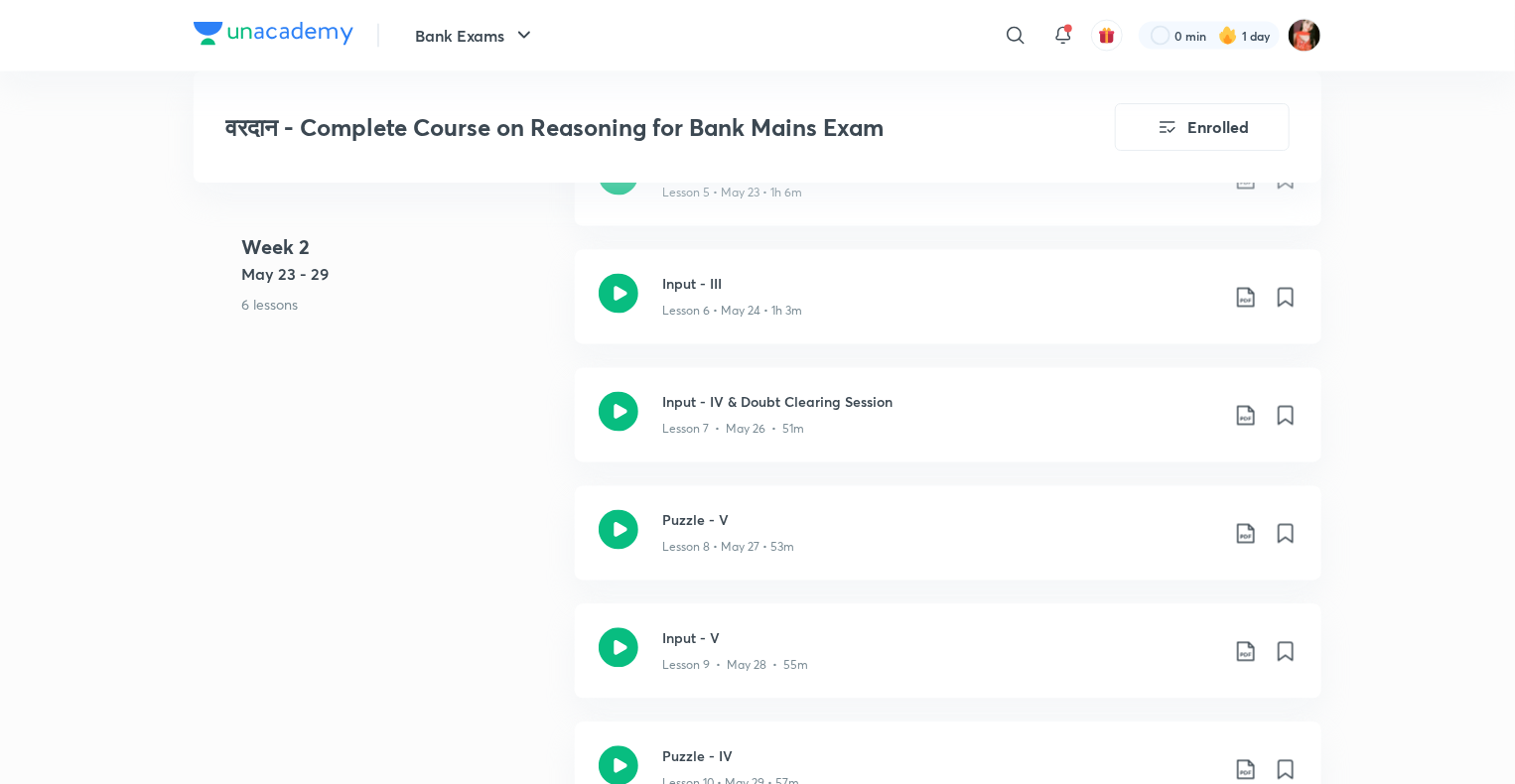 scroll, scrollTop: 1886, scrollLeft: 0, axis: vertical 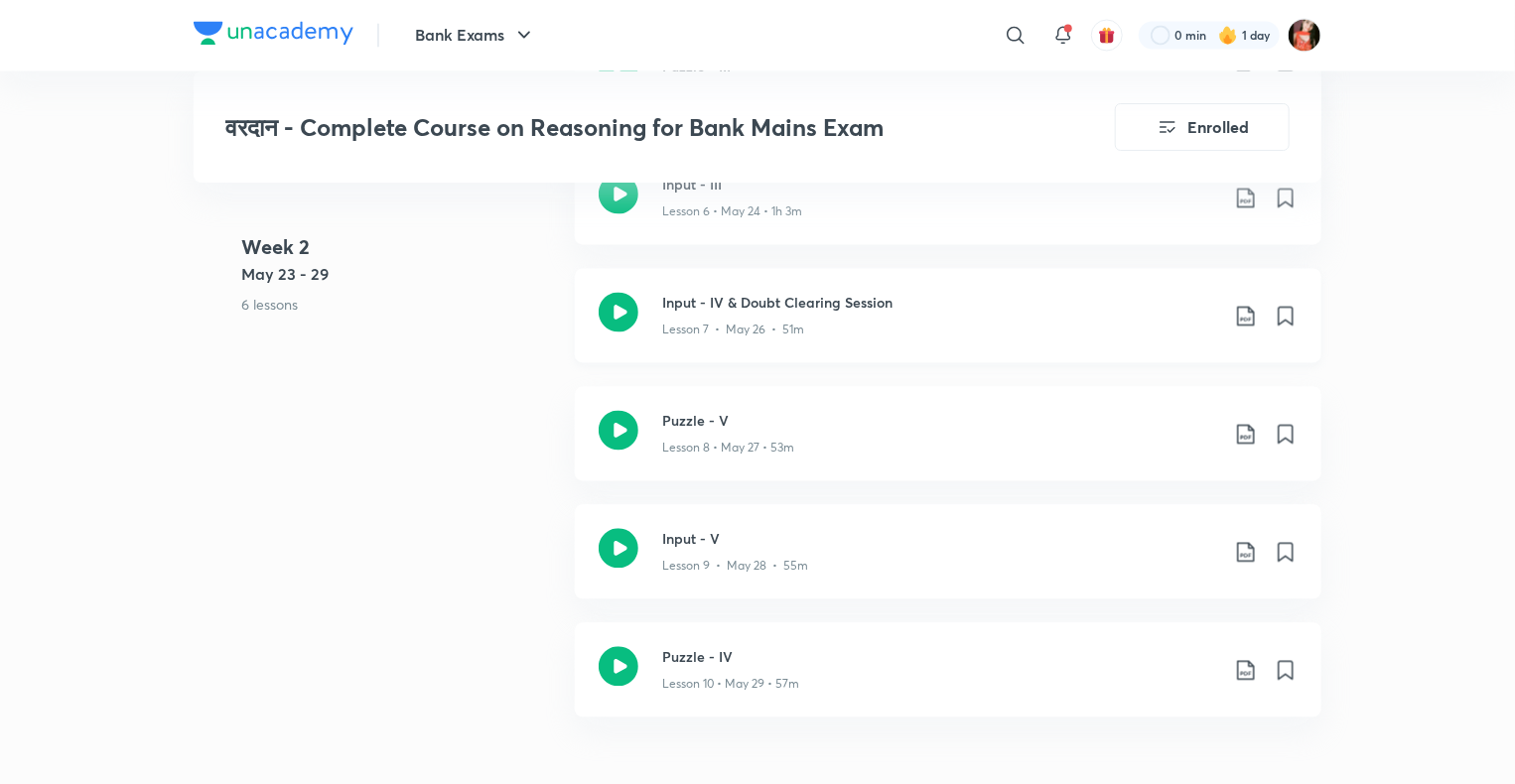 click 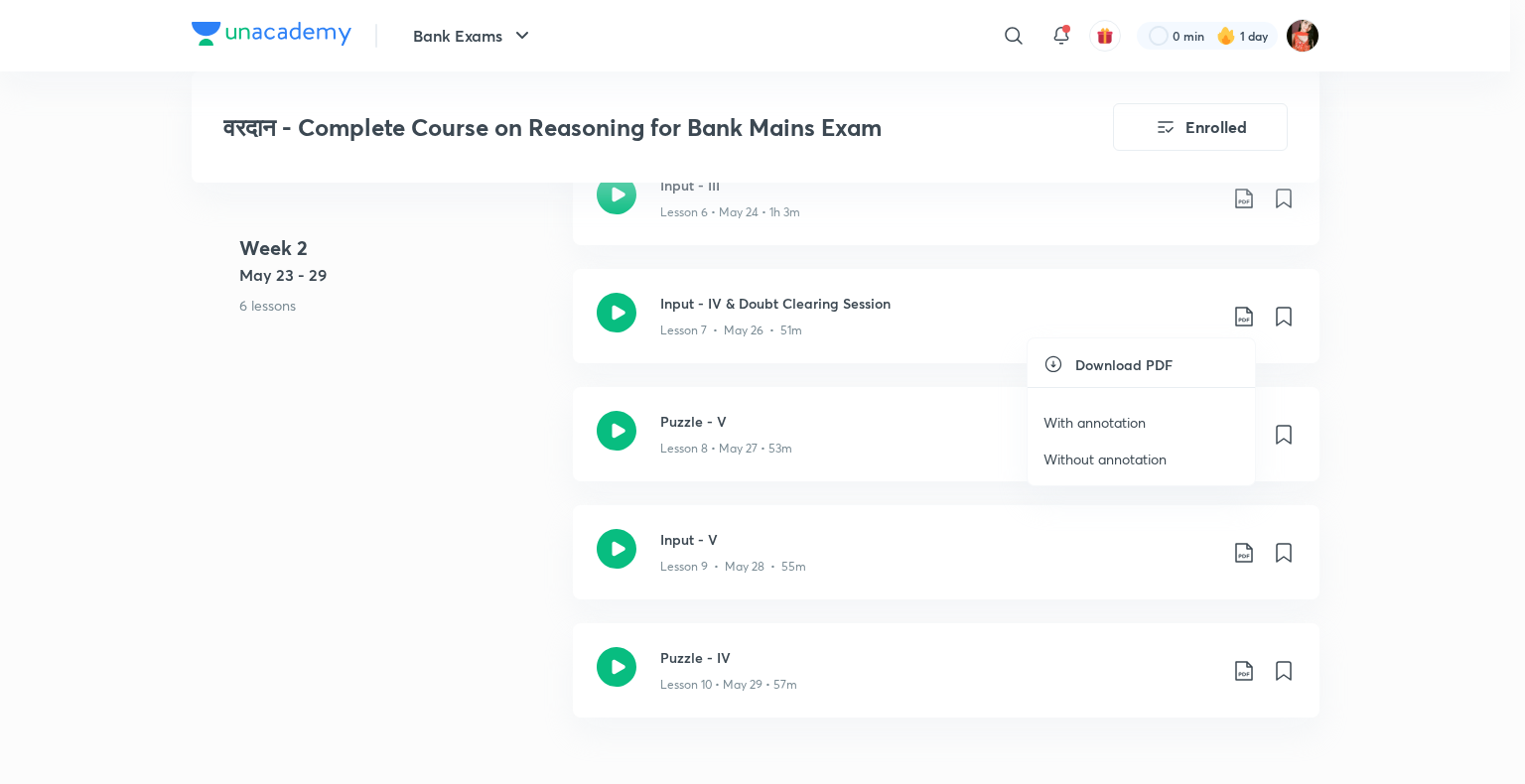 click on "With annotation" at bounding box center [1094, 422] 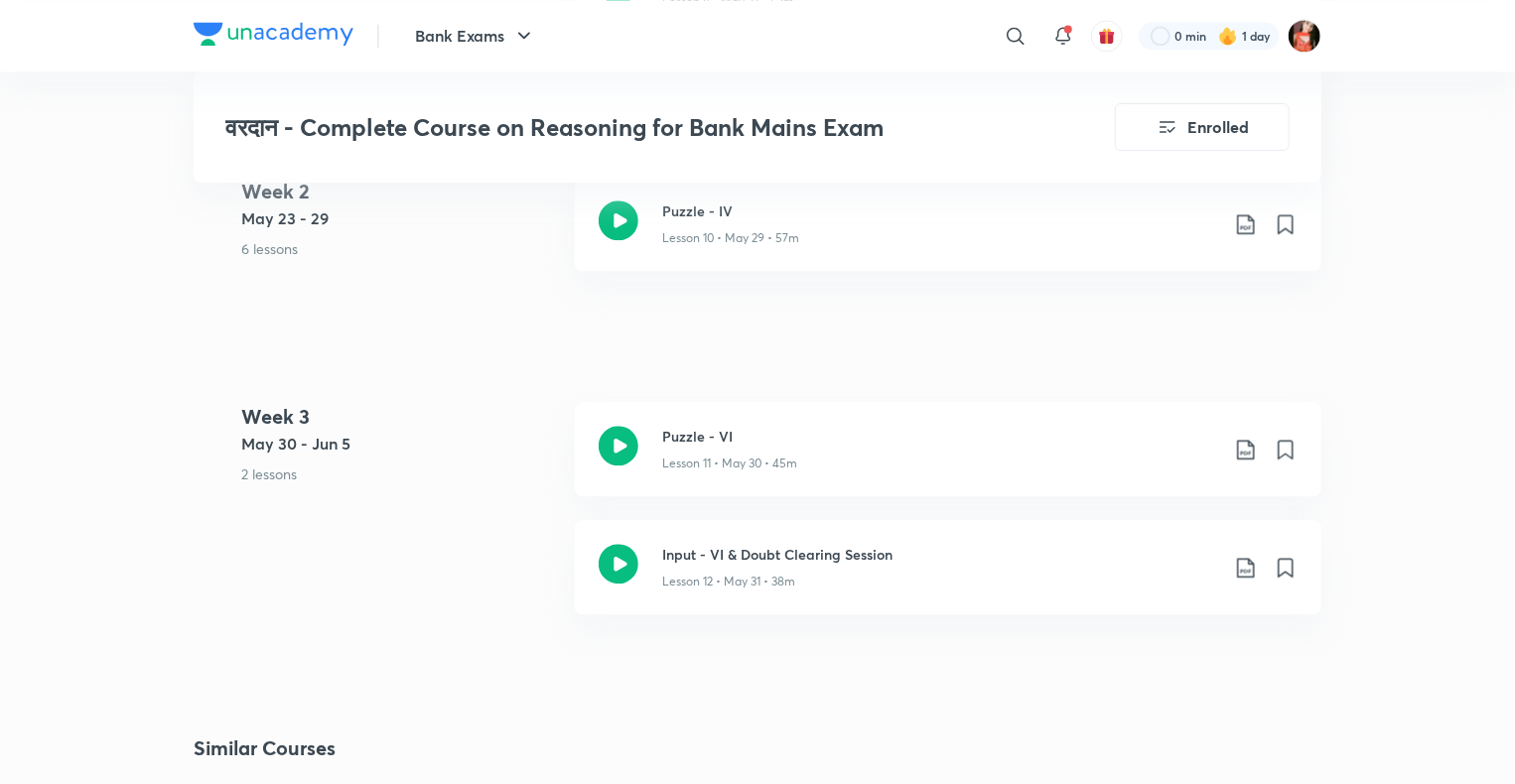 scroll, scrollTop: 2382, scrollLeft: 0, axis: vertical 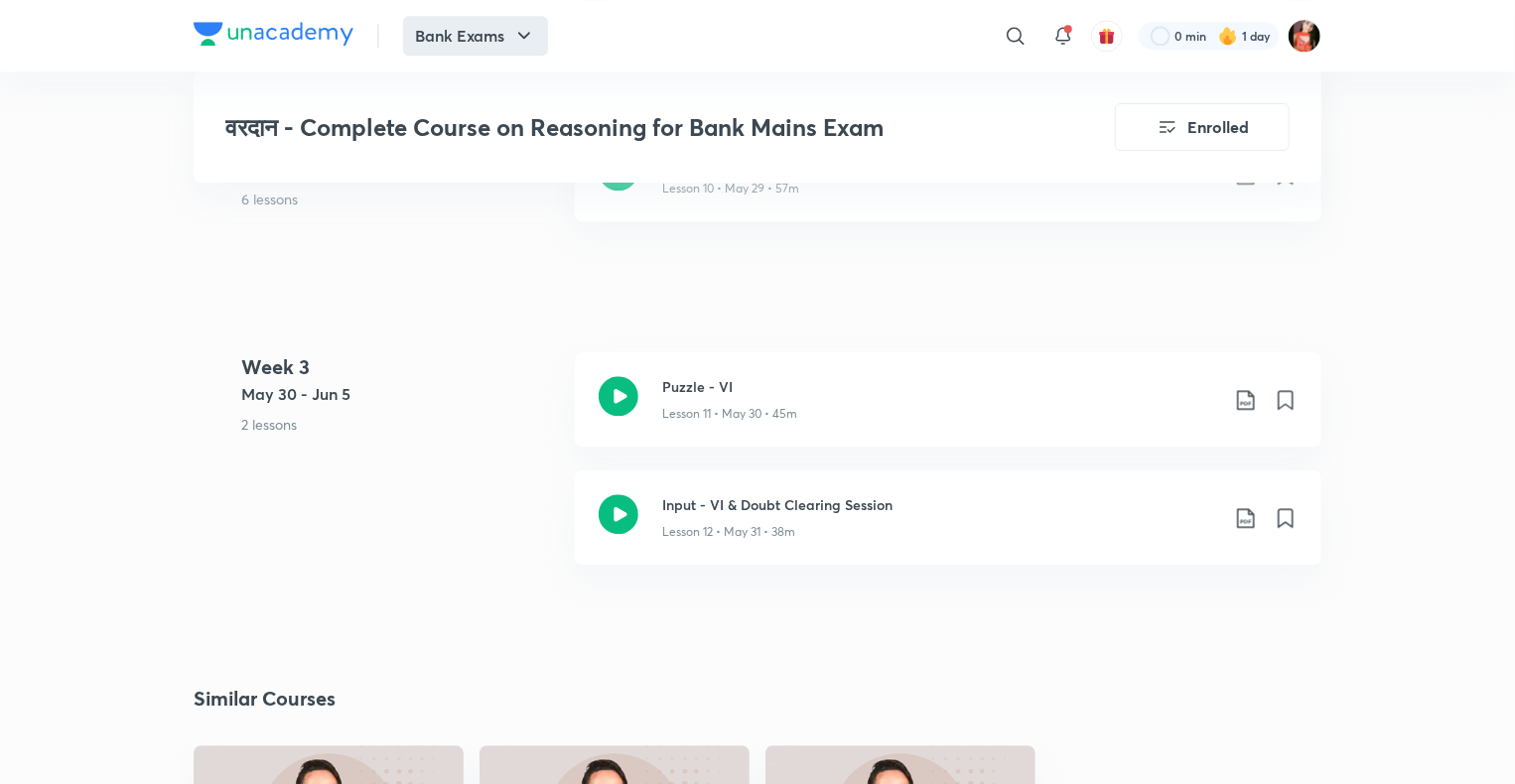 click on "Bank Exams" at bounding box center (476, 36) 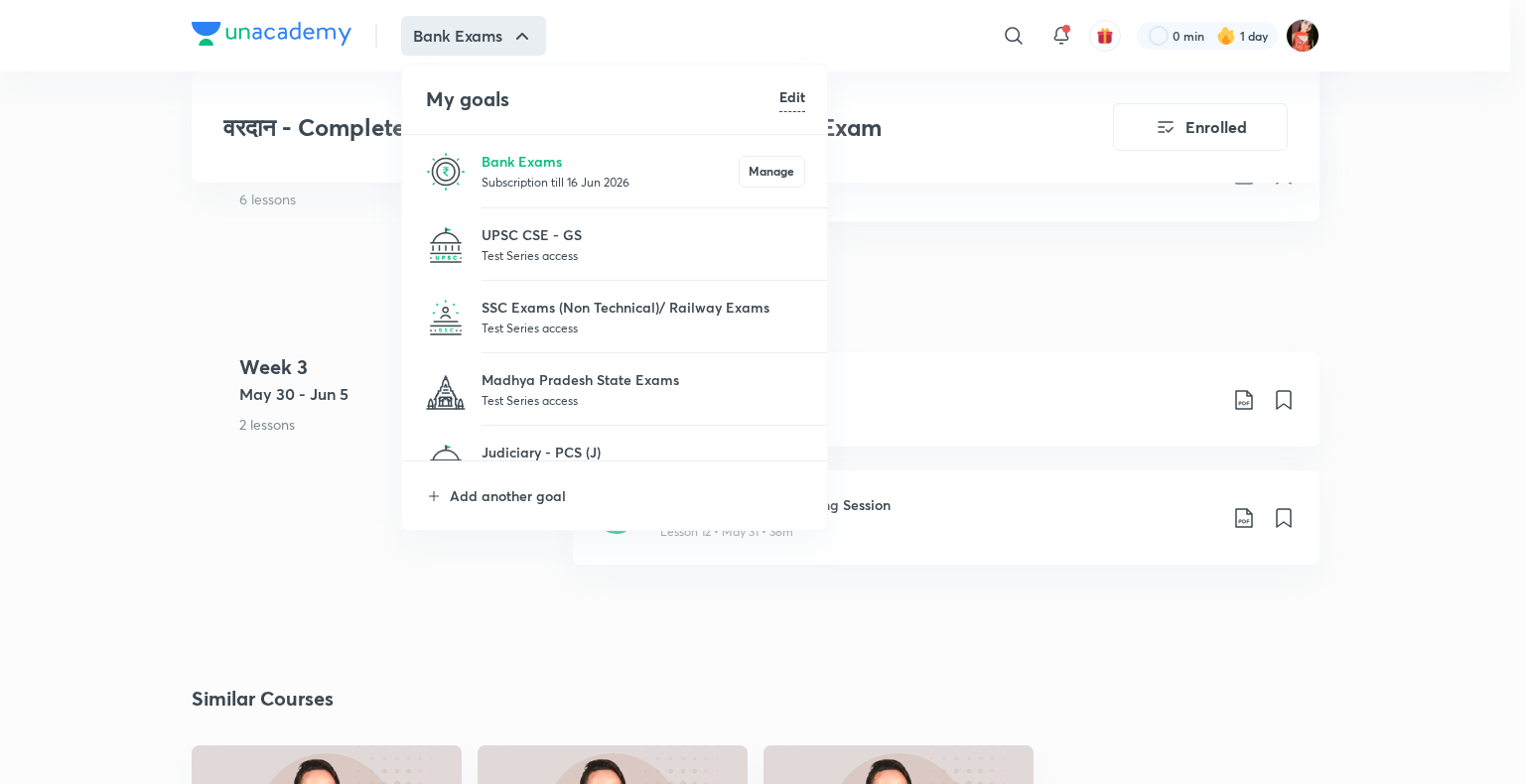 click at bounding box center (762, 392) 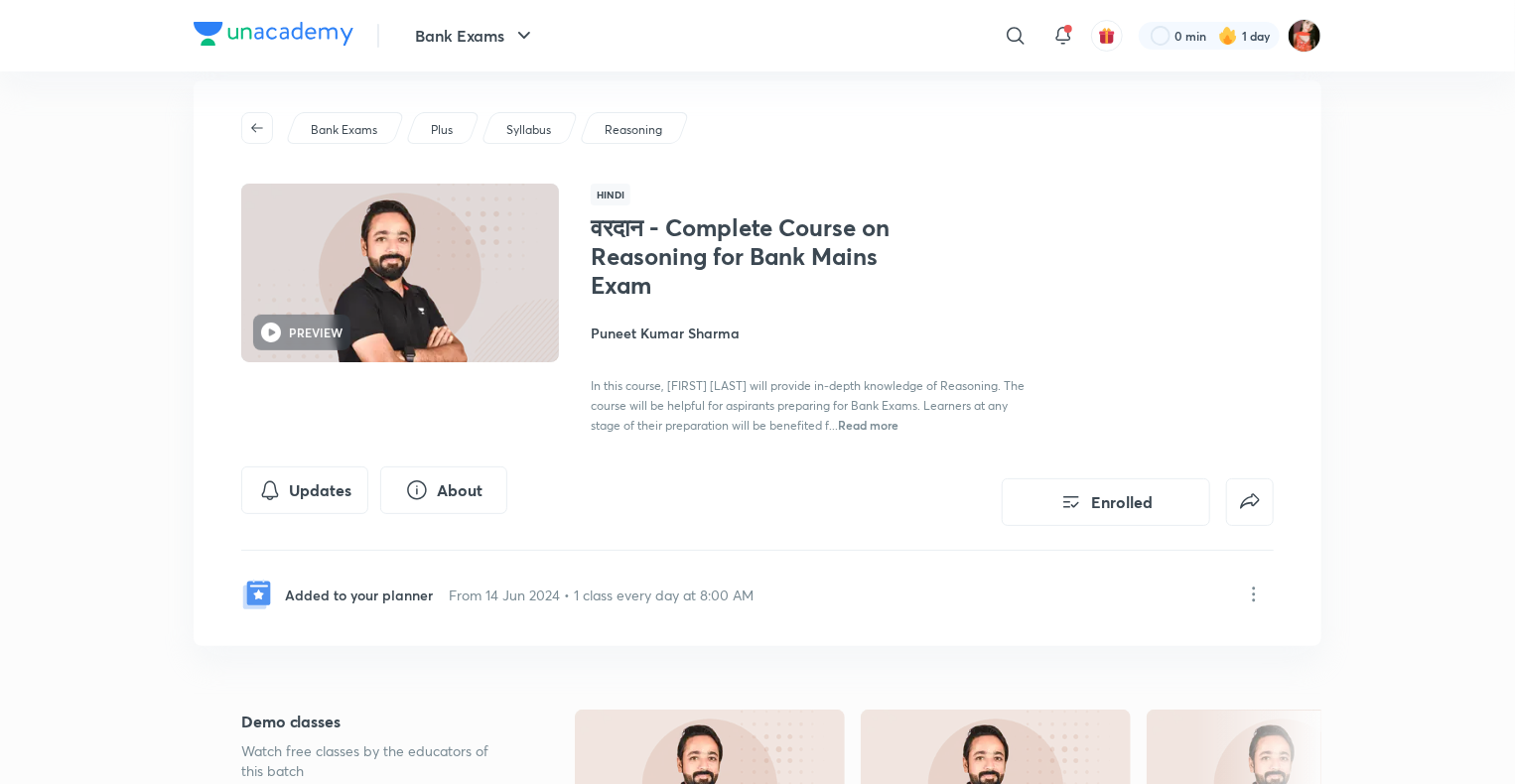 scroll, scrollTop: 0, scrollLeft: 0, axis: both 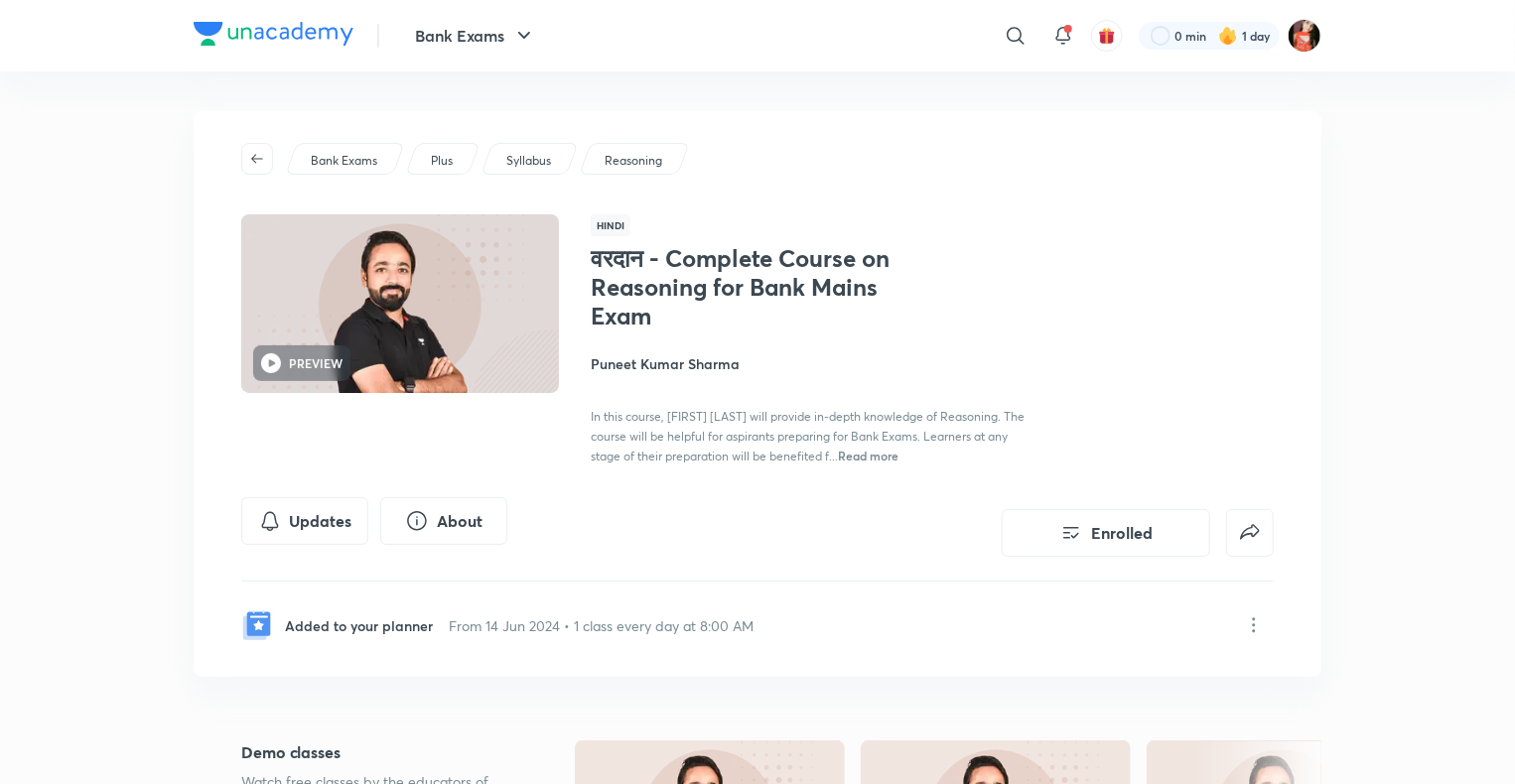 click on "Puneet Kumar Sharma" at bounding box center (813, 363) 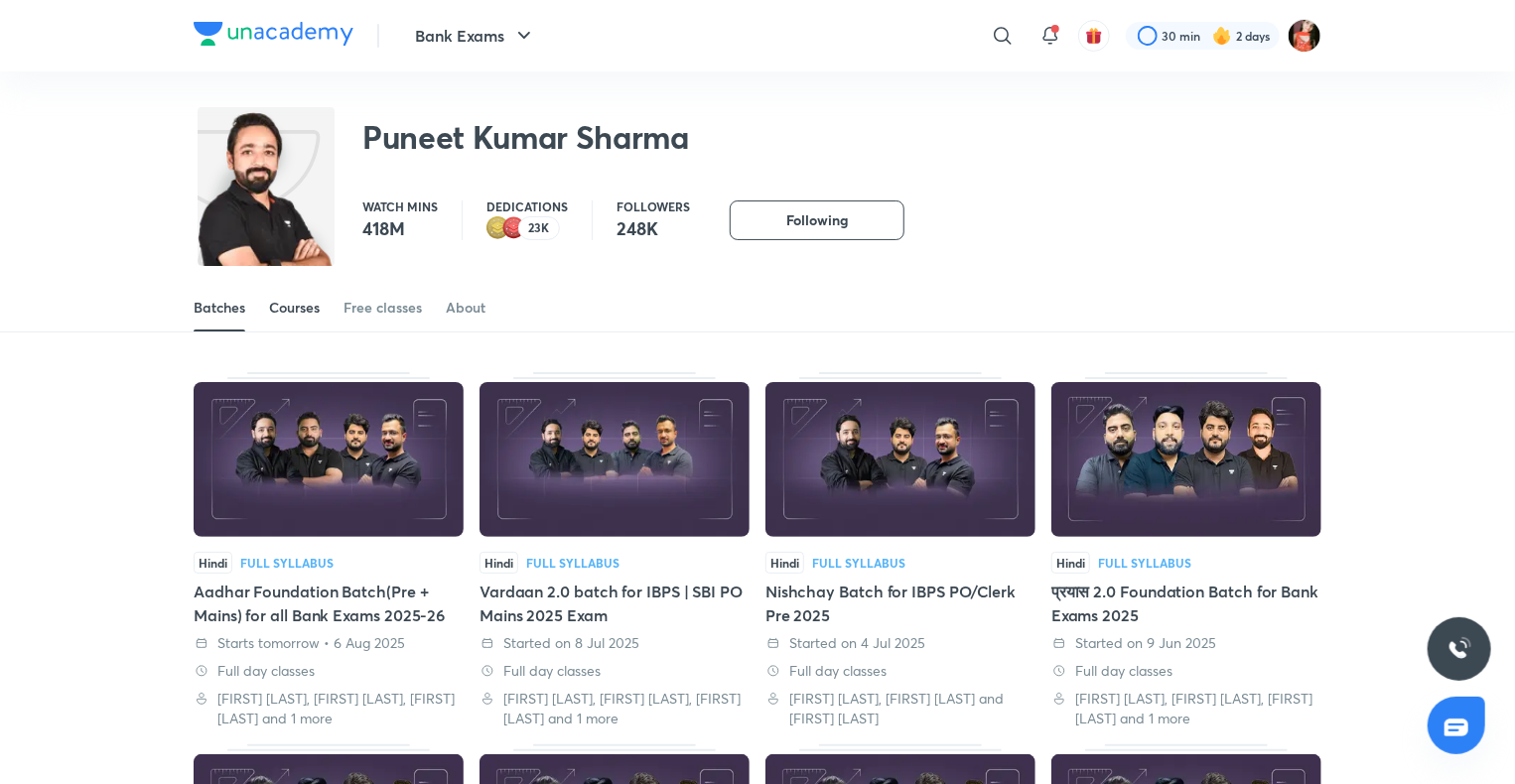 click on "Courses" at bounding box center (294, 308) 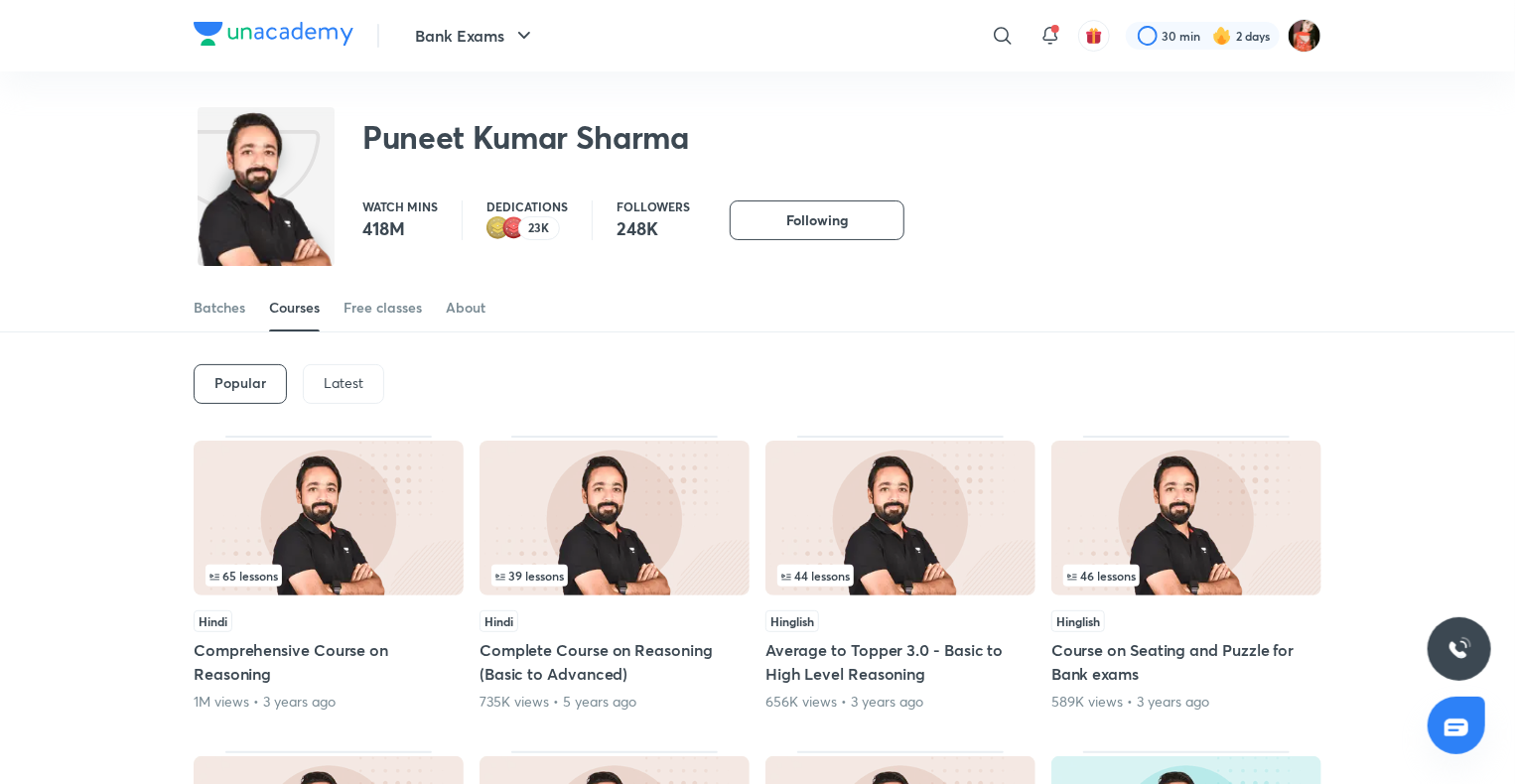 click on "Latest" at bounding box center (344, 383) 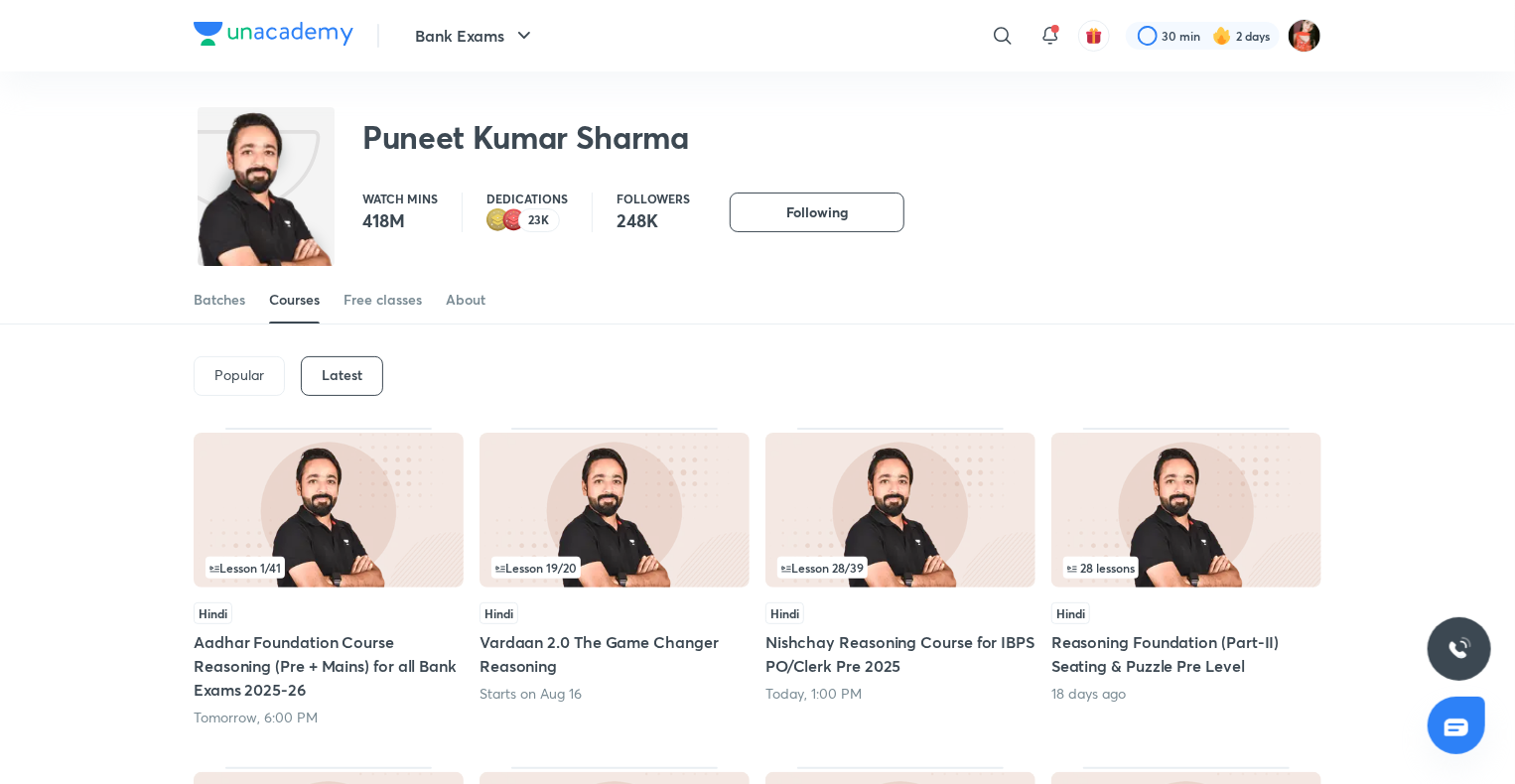 scroll, scrollTop: 0, scrollLeft: 0, axis: both 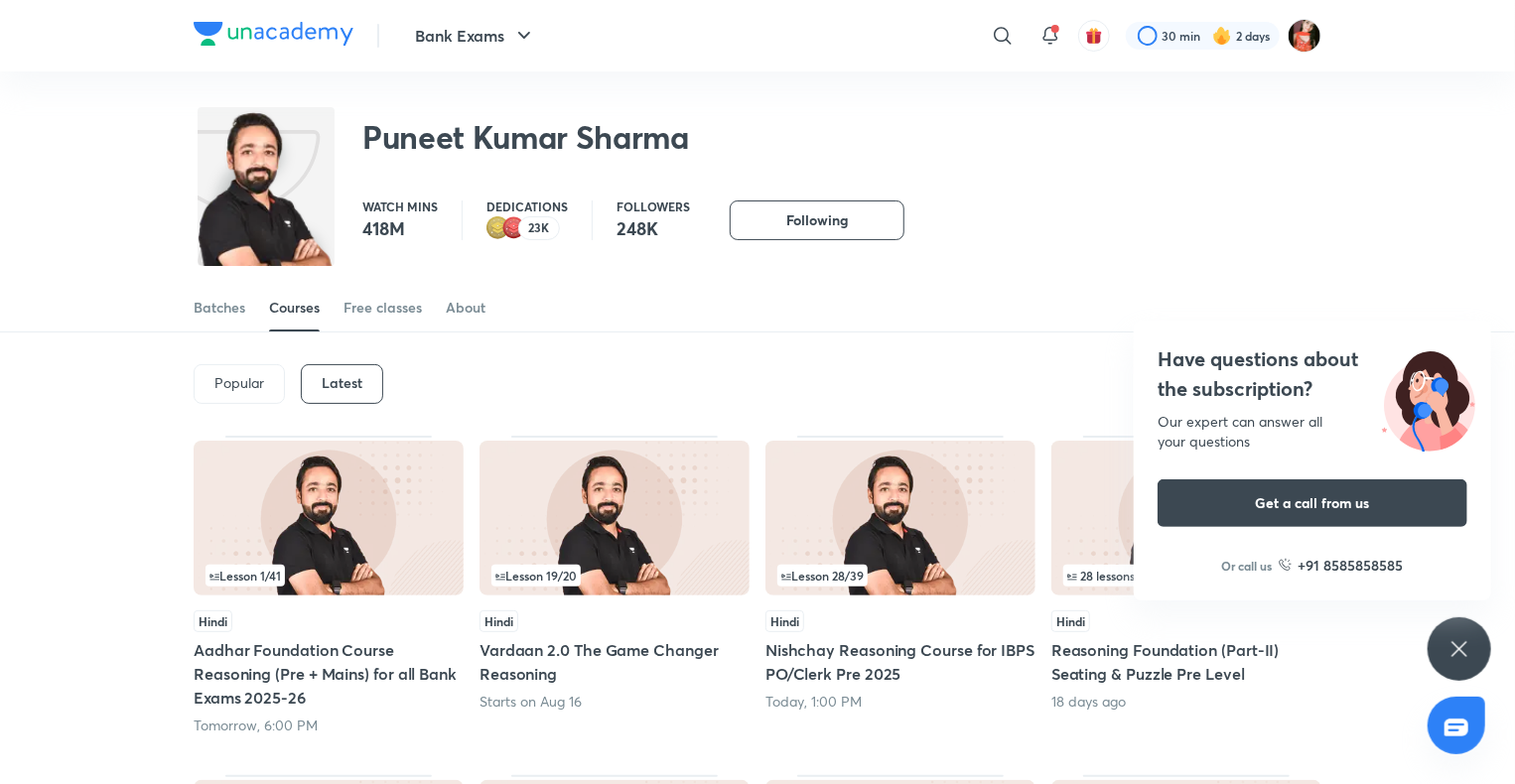 click on "Have questions about the subscription? Our expert can answer all your questions Get a call from us Or call us +91 8585858585" at bounding box center [1459, 649] 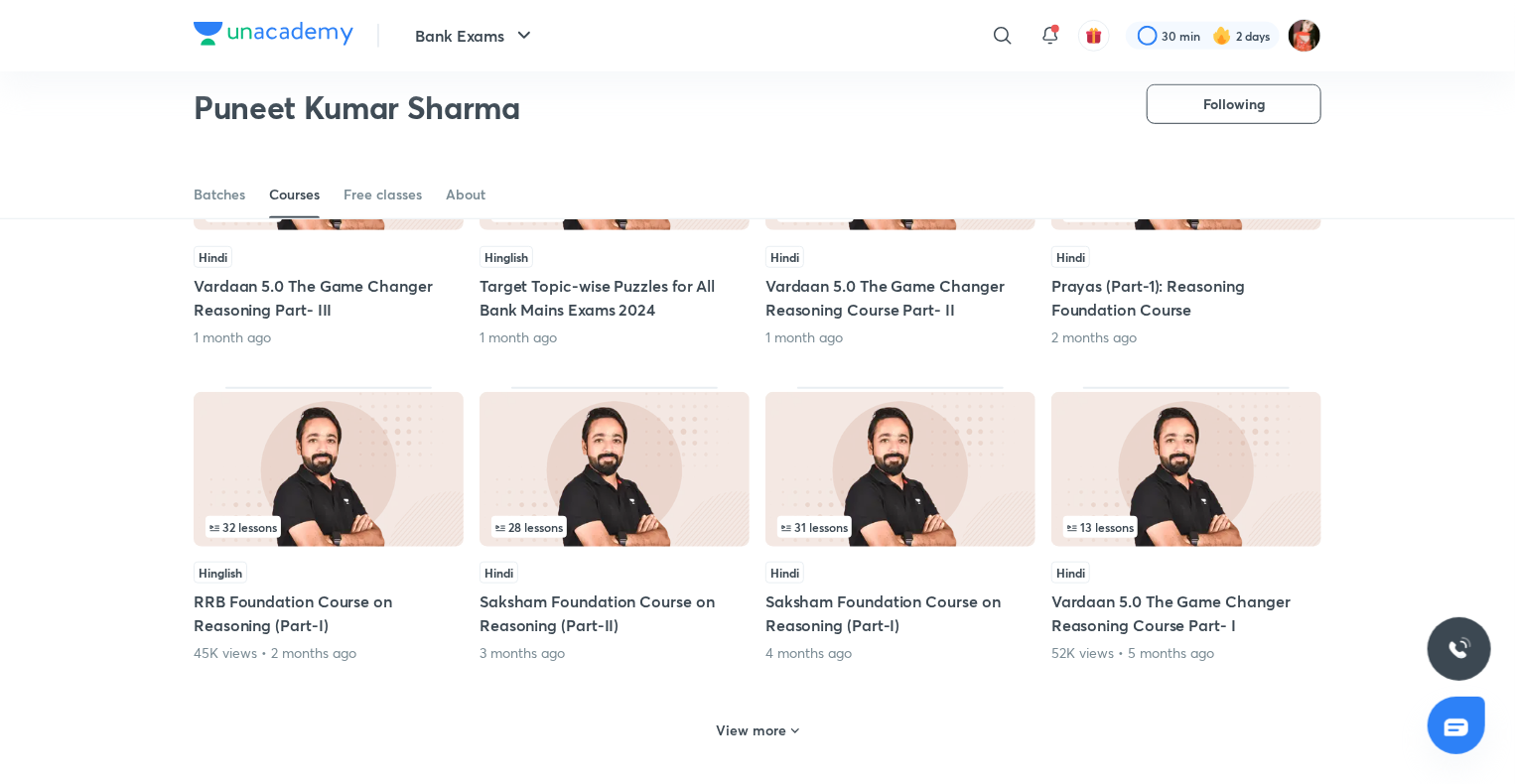 scroll, scrollTop: 780, scrollLeft: 0, axis: vertical 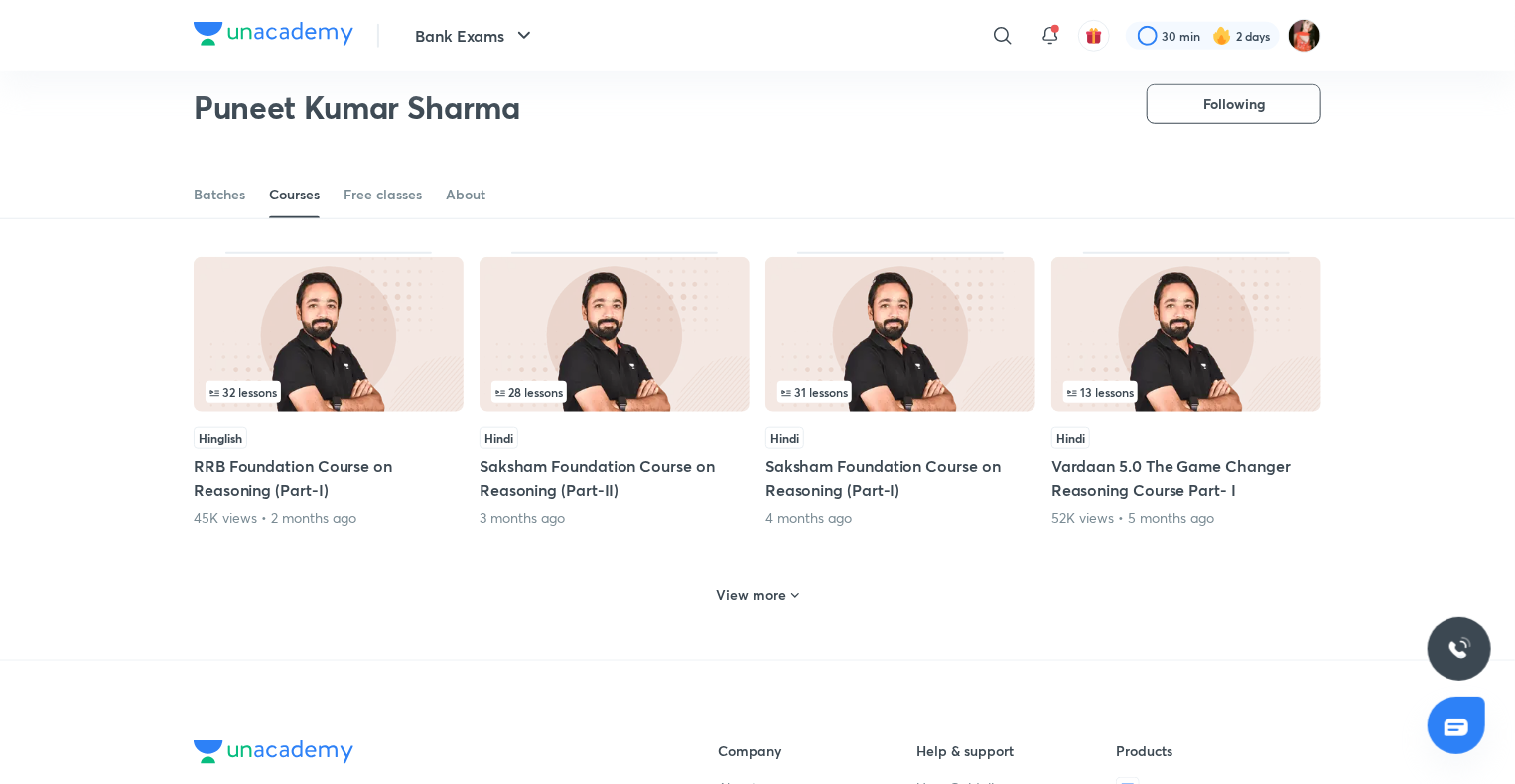 click on "View more" at bounding box center (752, 595) 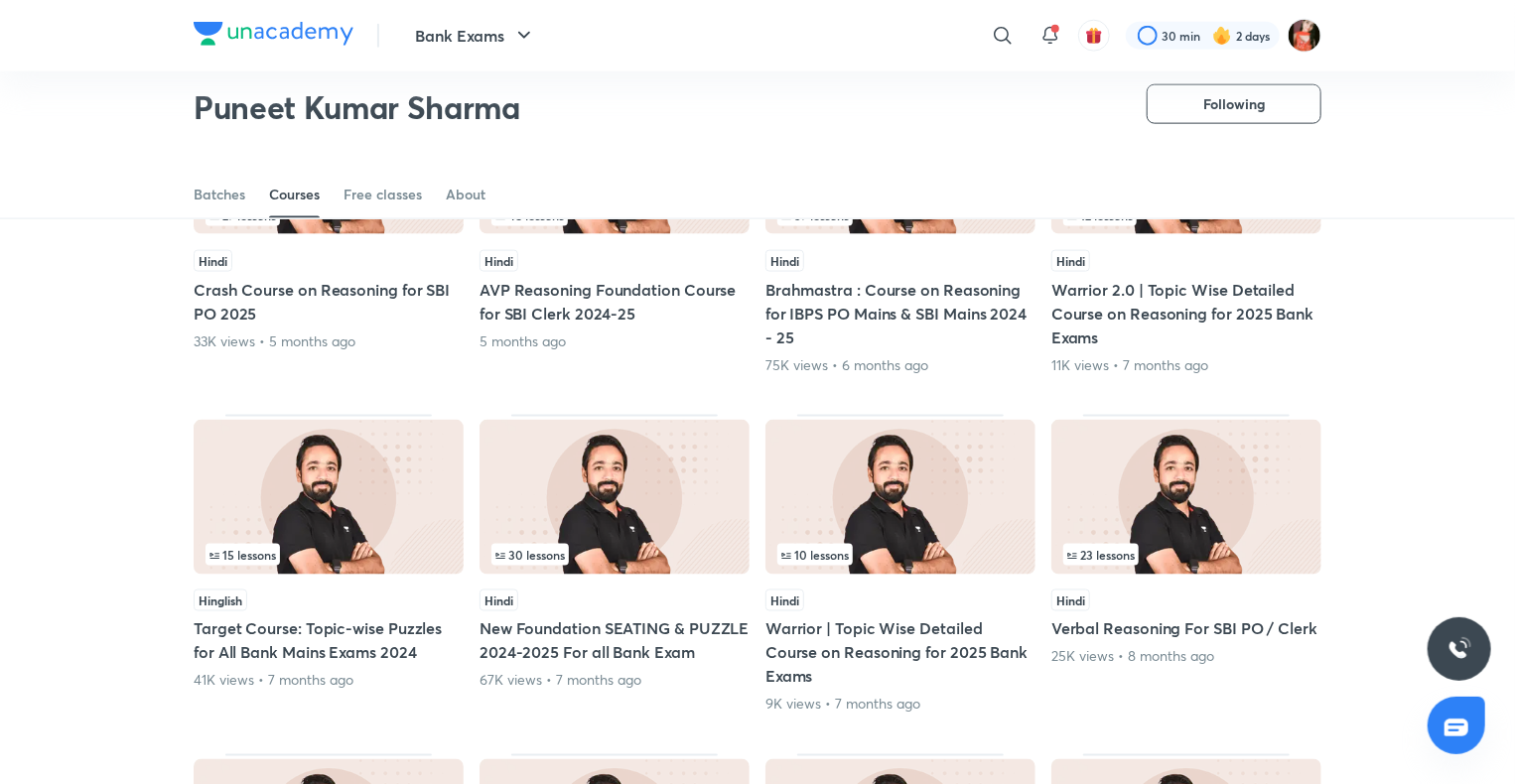 scroll, scrollTop: 1673, scrollLeft: 0, axis: vertical 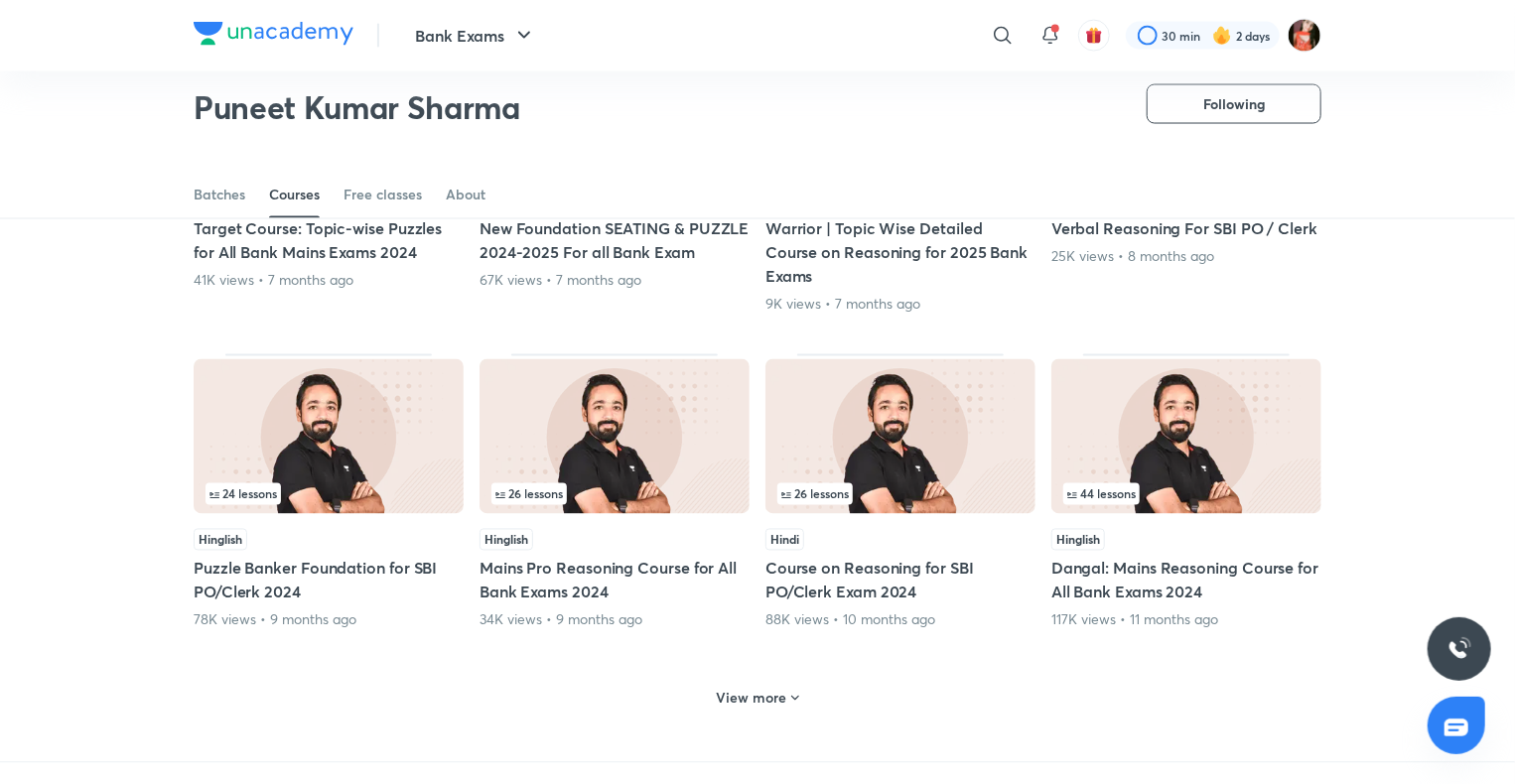 click on "View more" at bounding box center (752, 699) 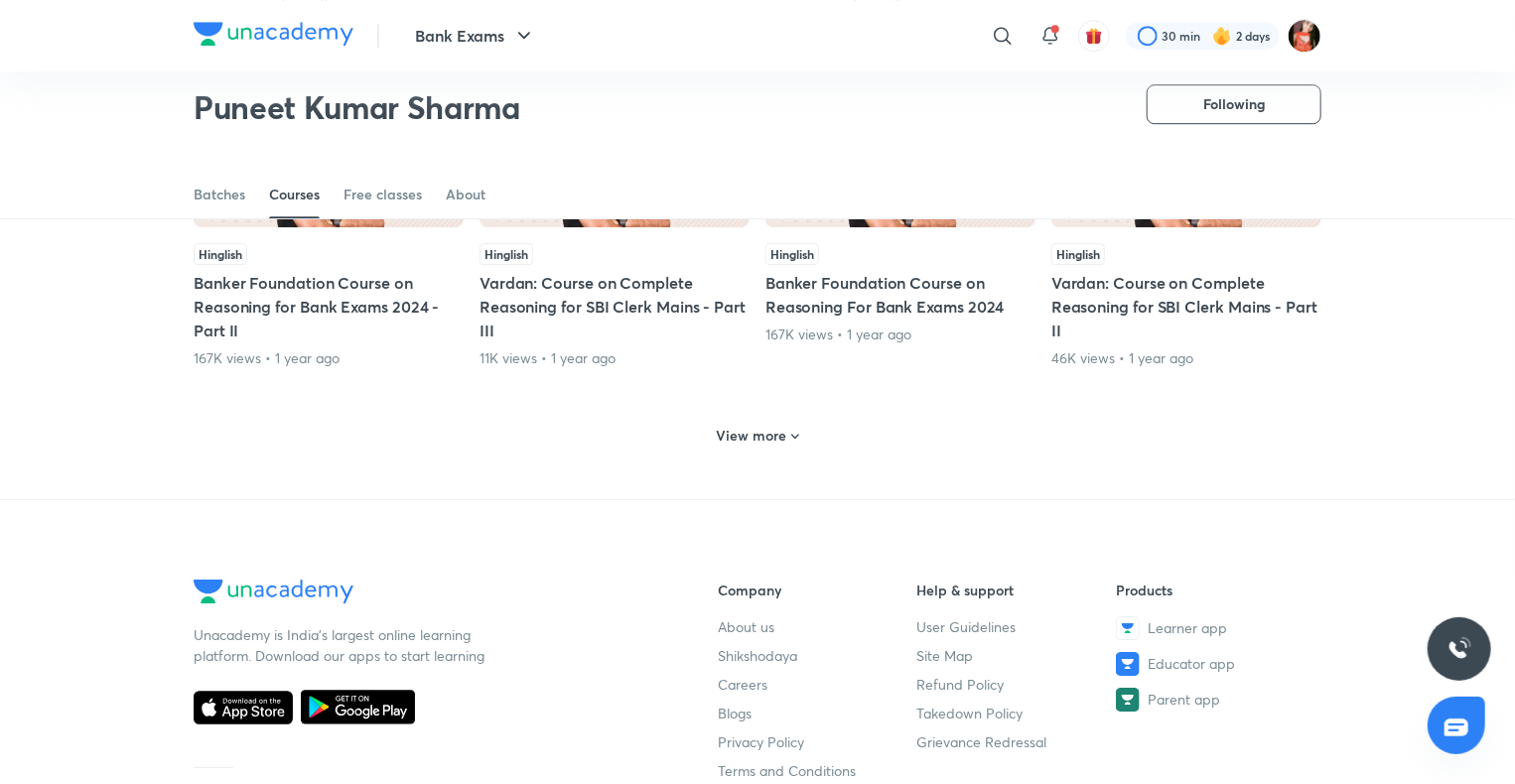 scroll, scrollTop: 3162, scrollLeft: 0, axis: vertical 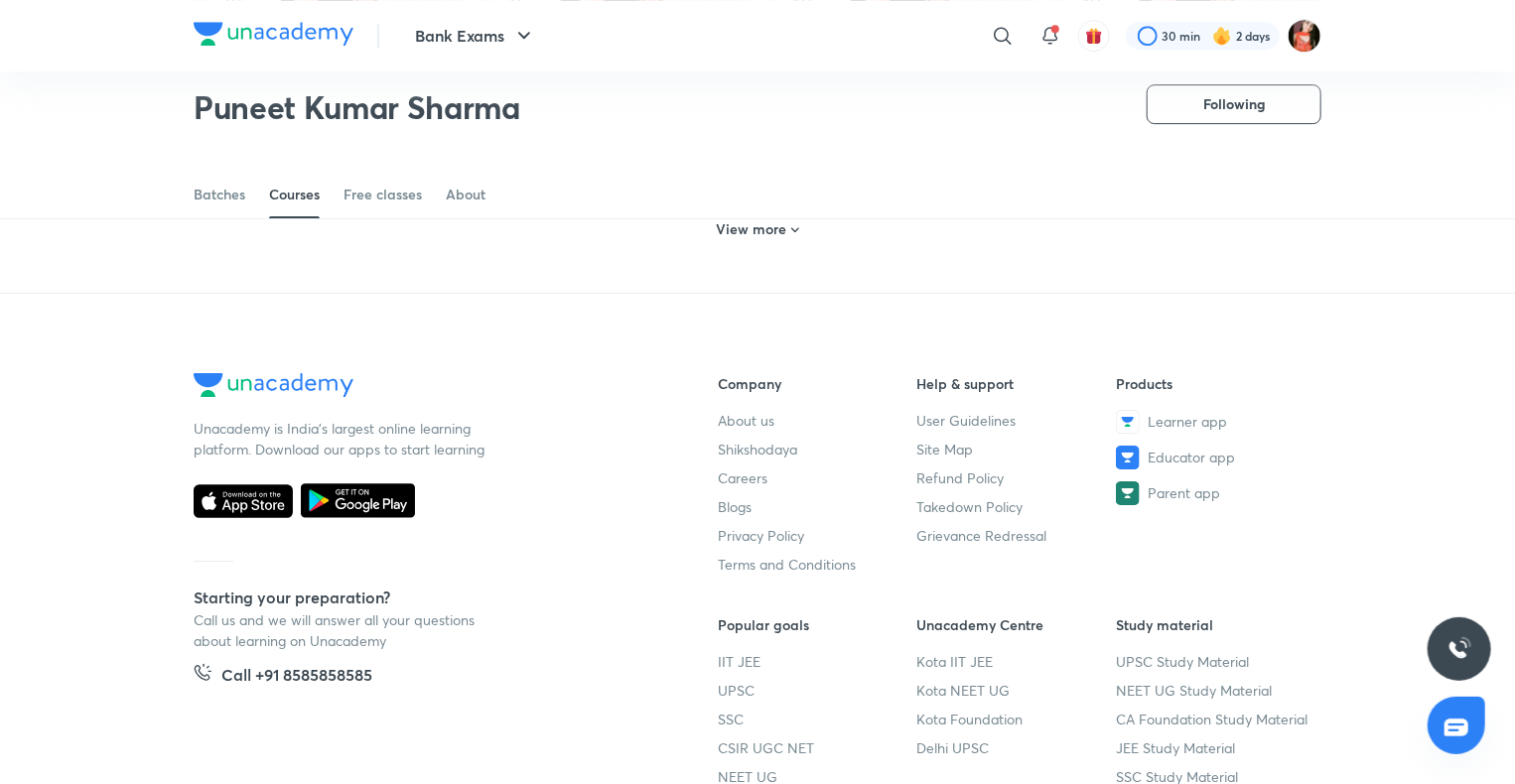 click on "View more" at bounding box center (758, 229) 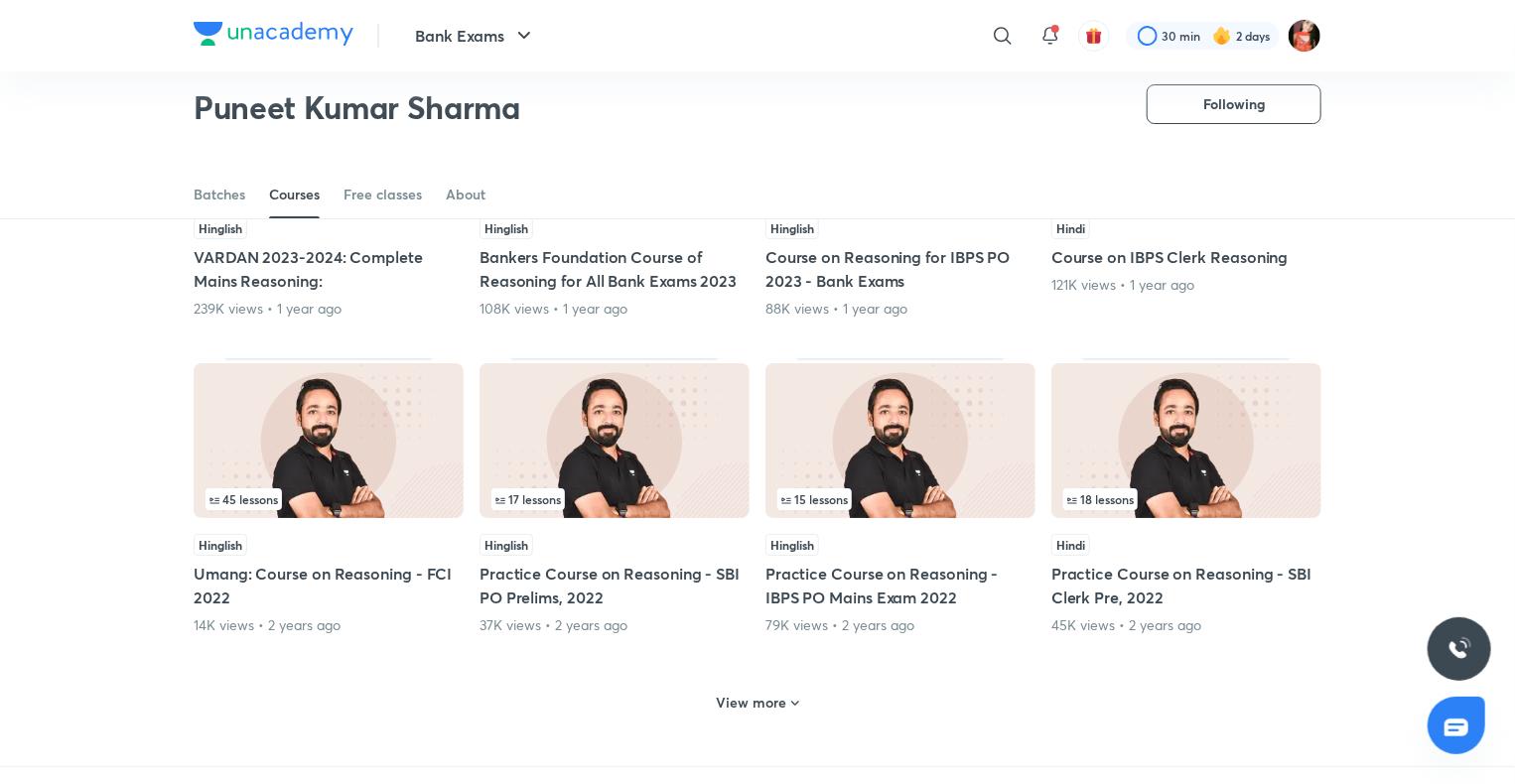 scroll, scrollTop: 3658, scrollLeft: 0, axis: vertical 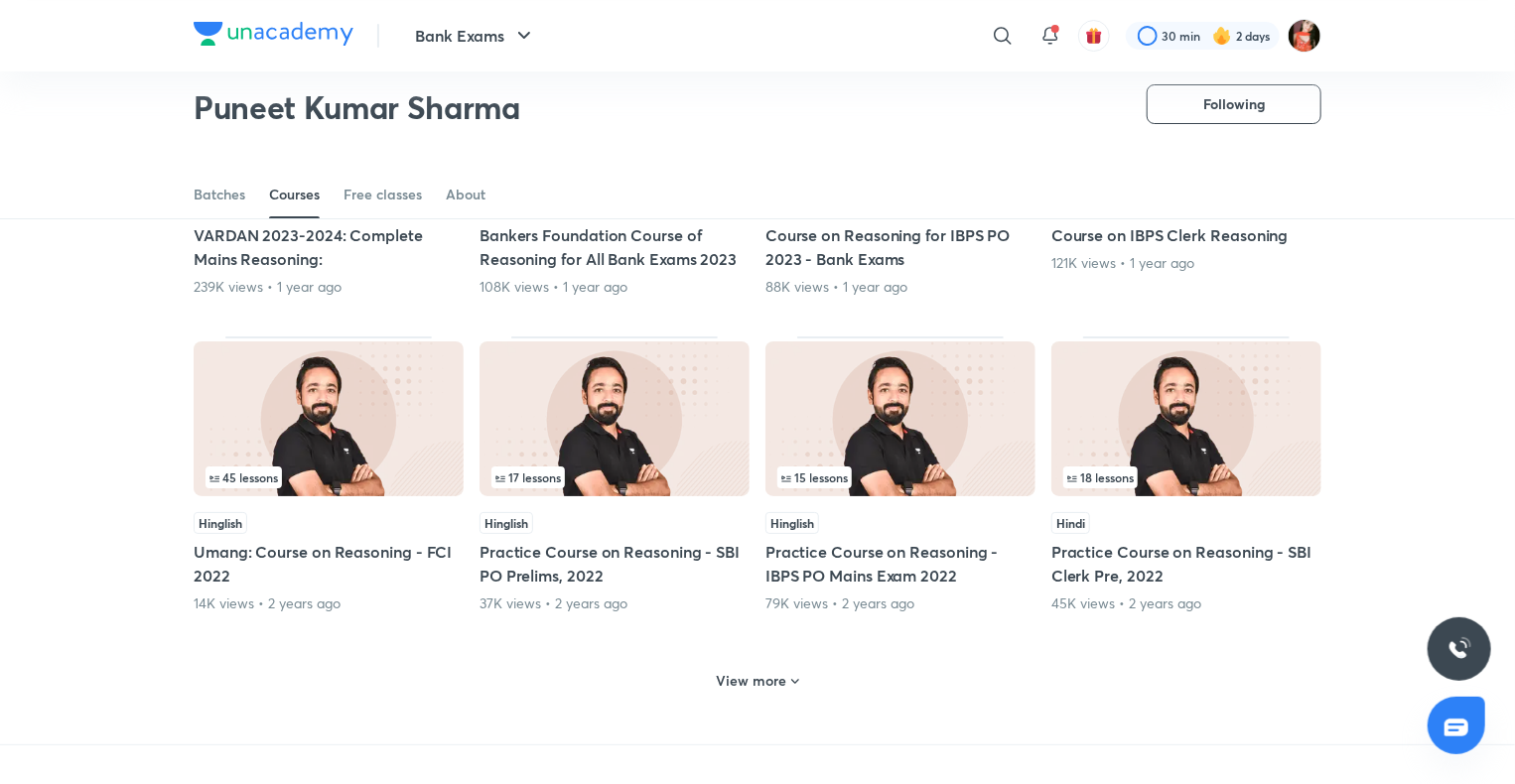 click on "View more" at bounding box center (758, 681) 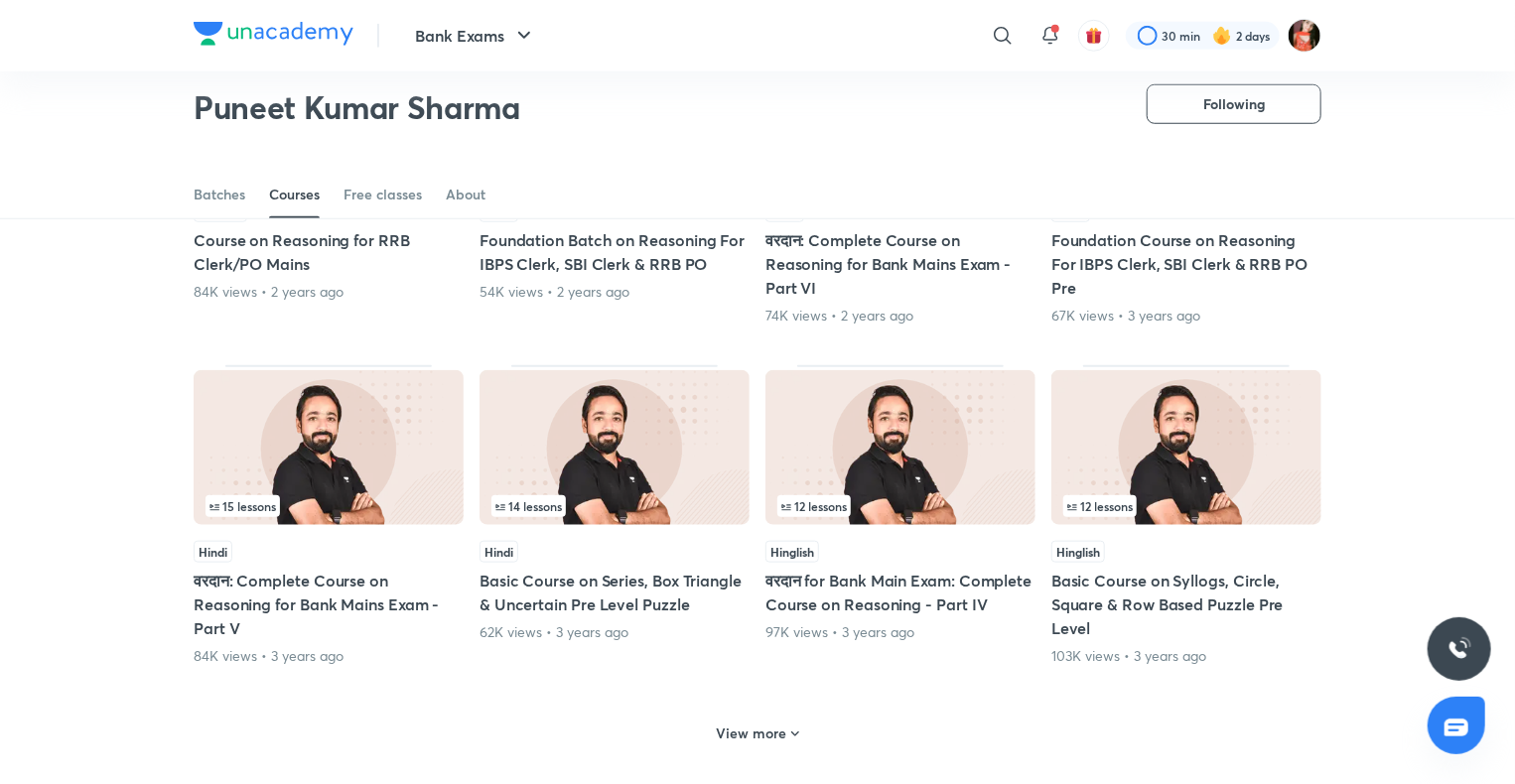 scroll, scrollTop: 4849, scrollLeft: 0, axis: vertical 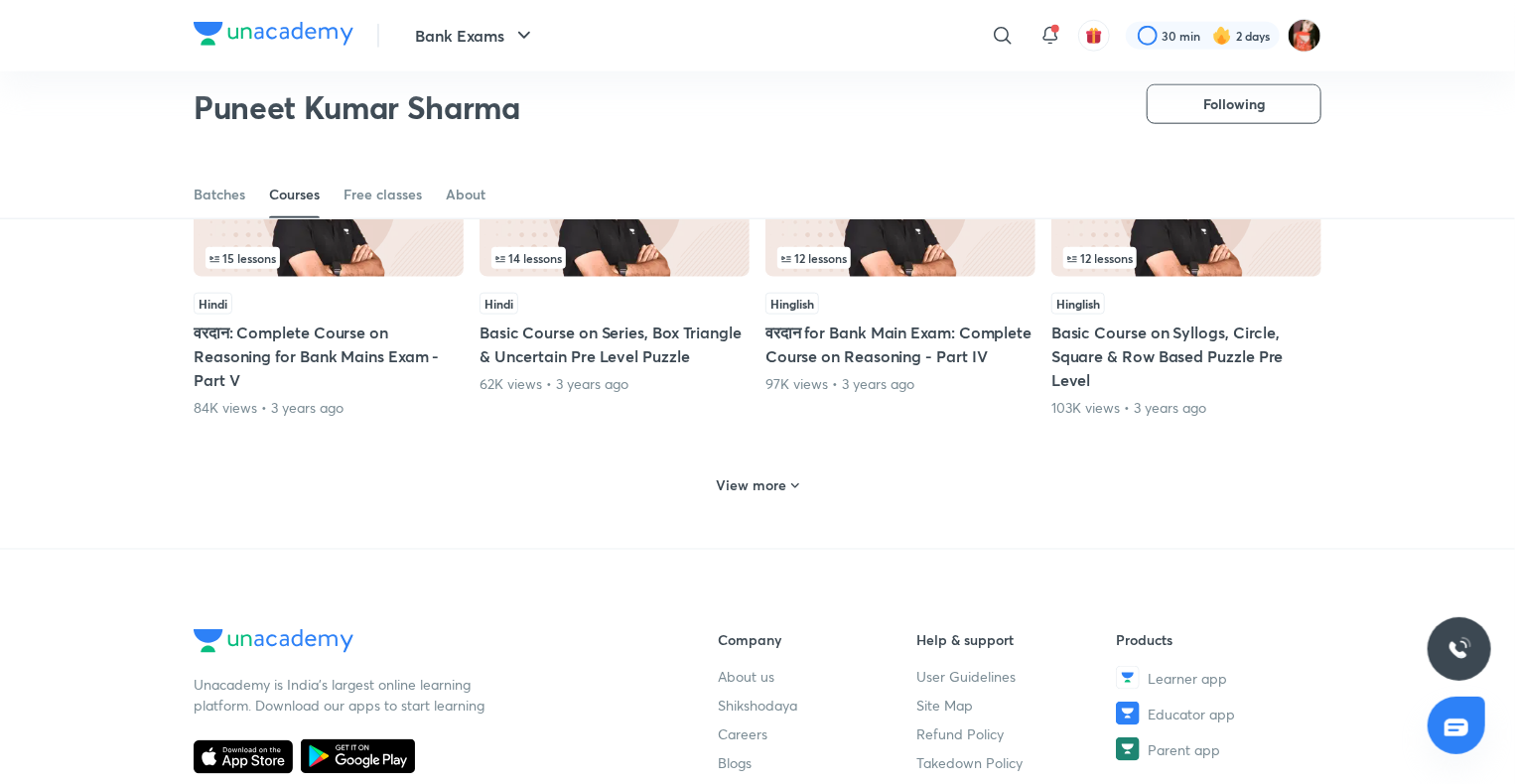 click on "View more" at bounding box center [758, 485] 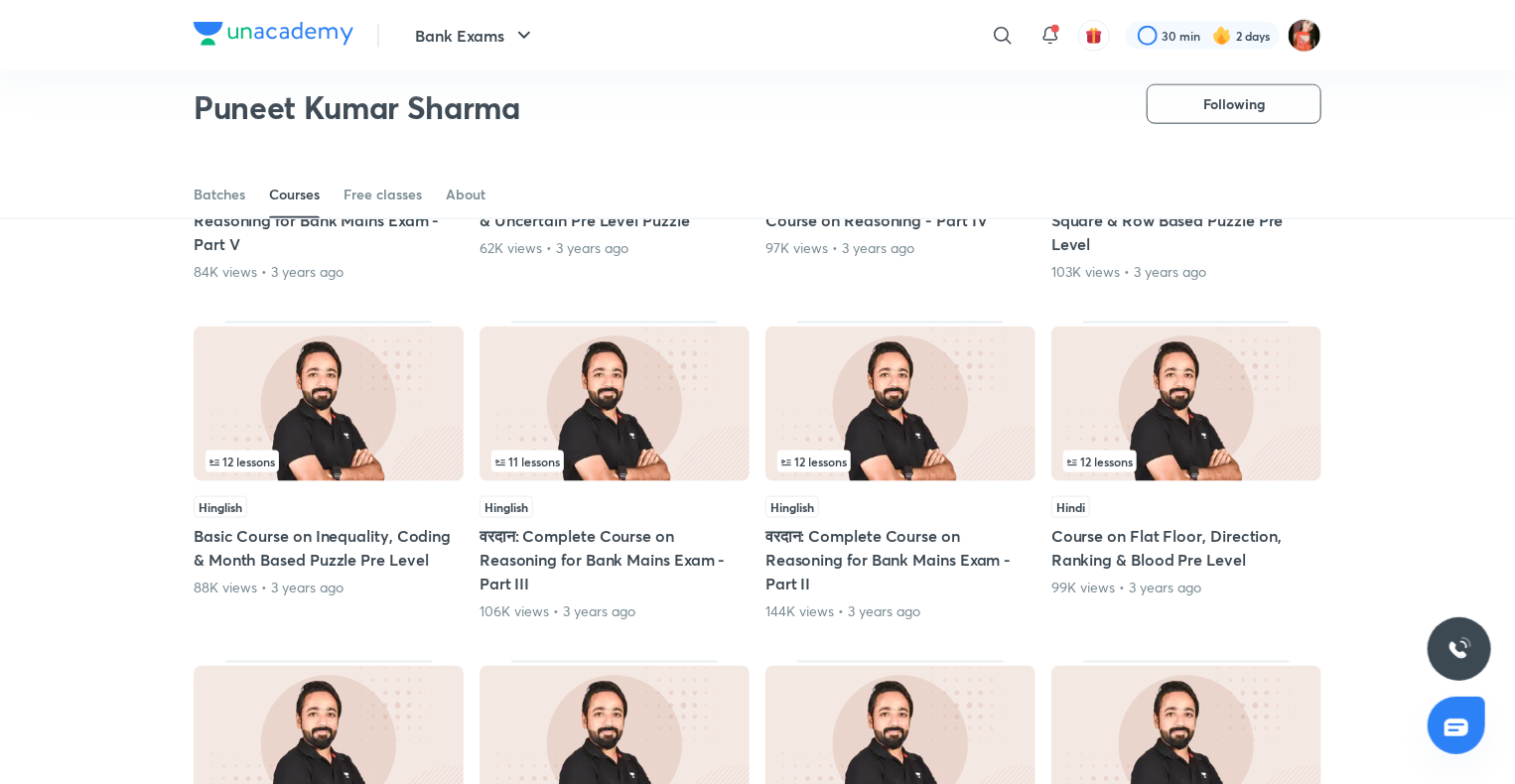 scroll, scrollTop: 4948, scrollLeft: 0, axis: vertical 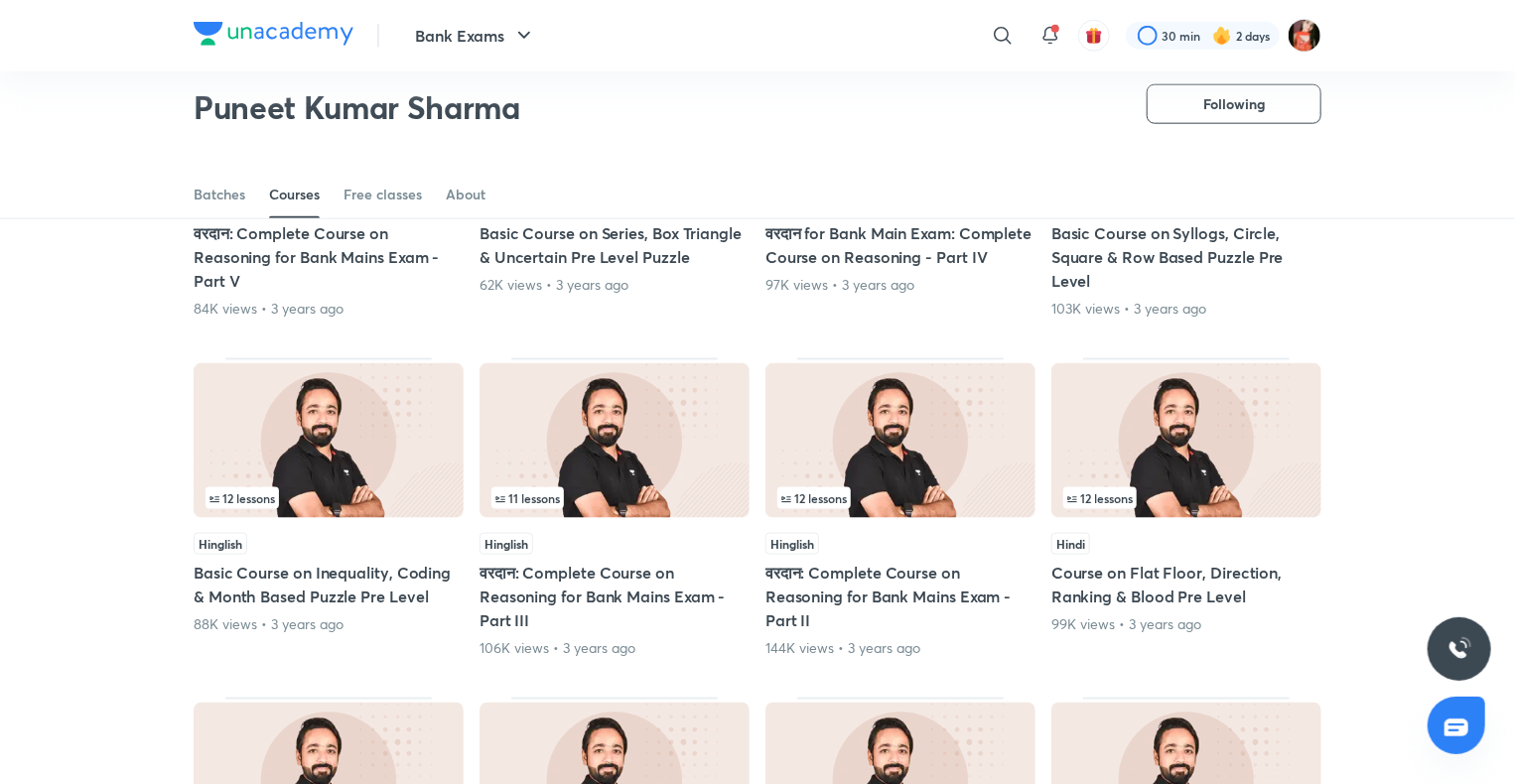 click on "Hinglish वरदान: Complete Course on Reasoning for Bank Mains Exam - Part II 144K views  •  3 years ago" at bounding box center (900, 595) 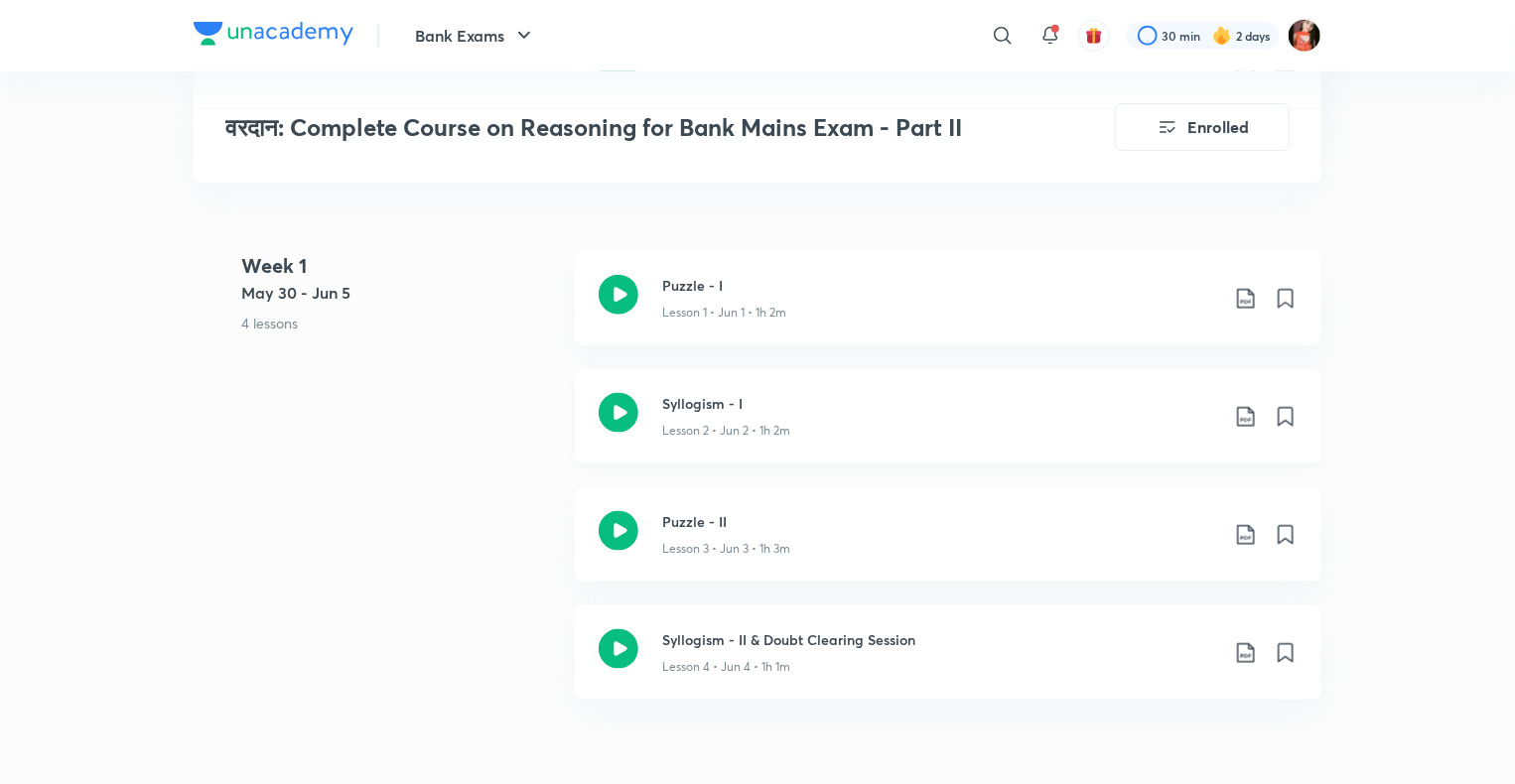 scroll, scrollTop: 1092, scrollLeft: 0, axis: vertical 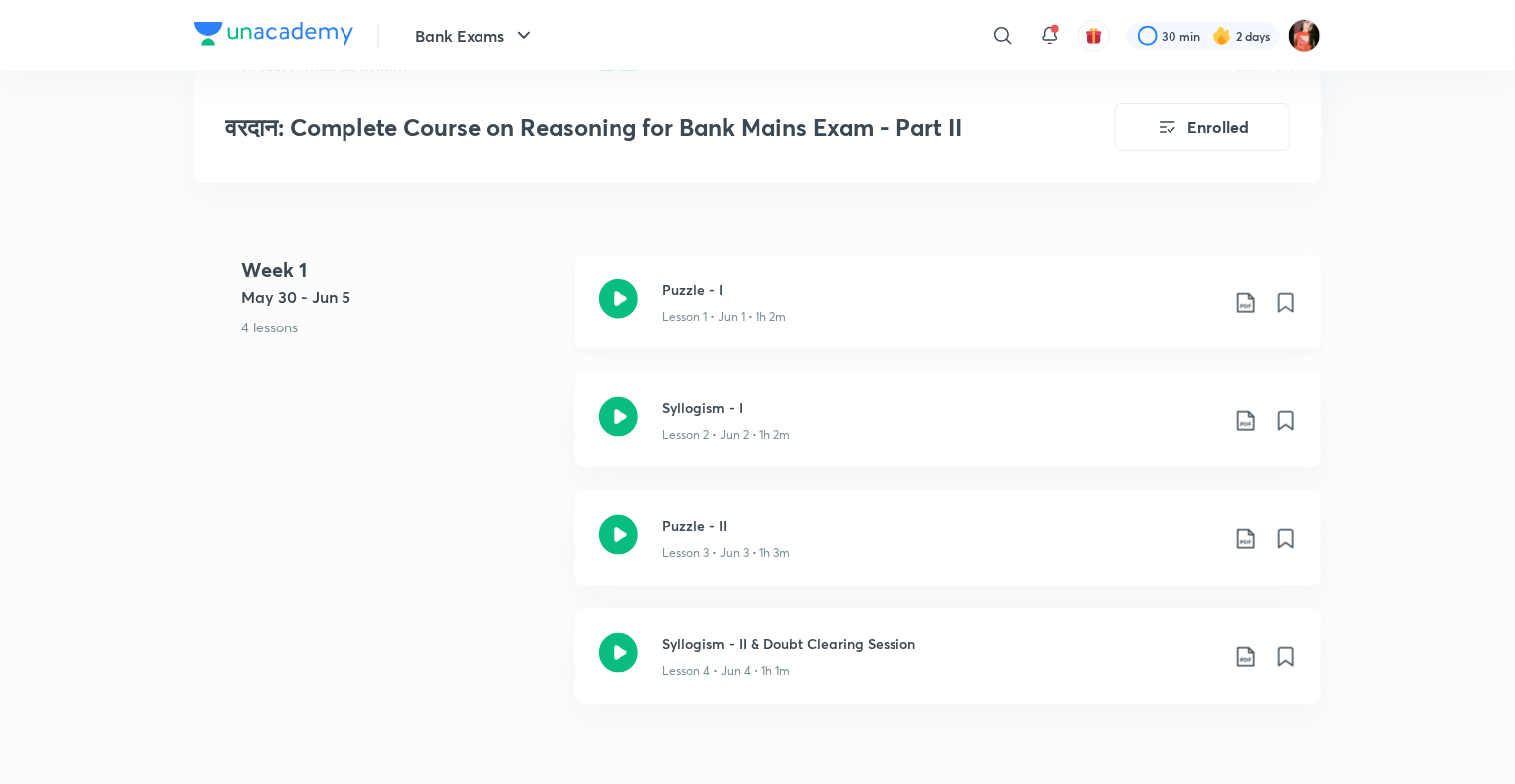click 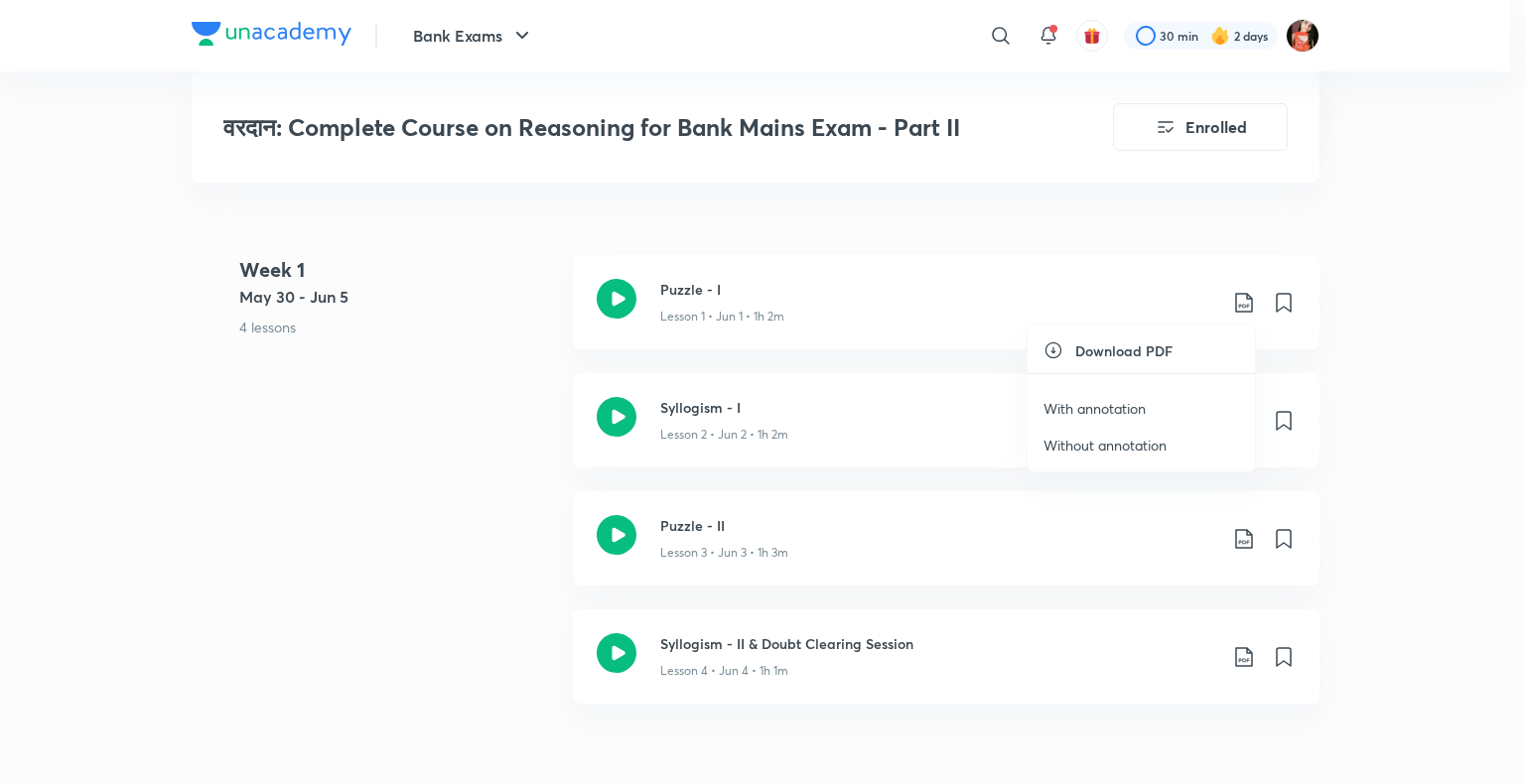 click on "With annotation" at bounding box center [1094, 408] 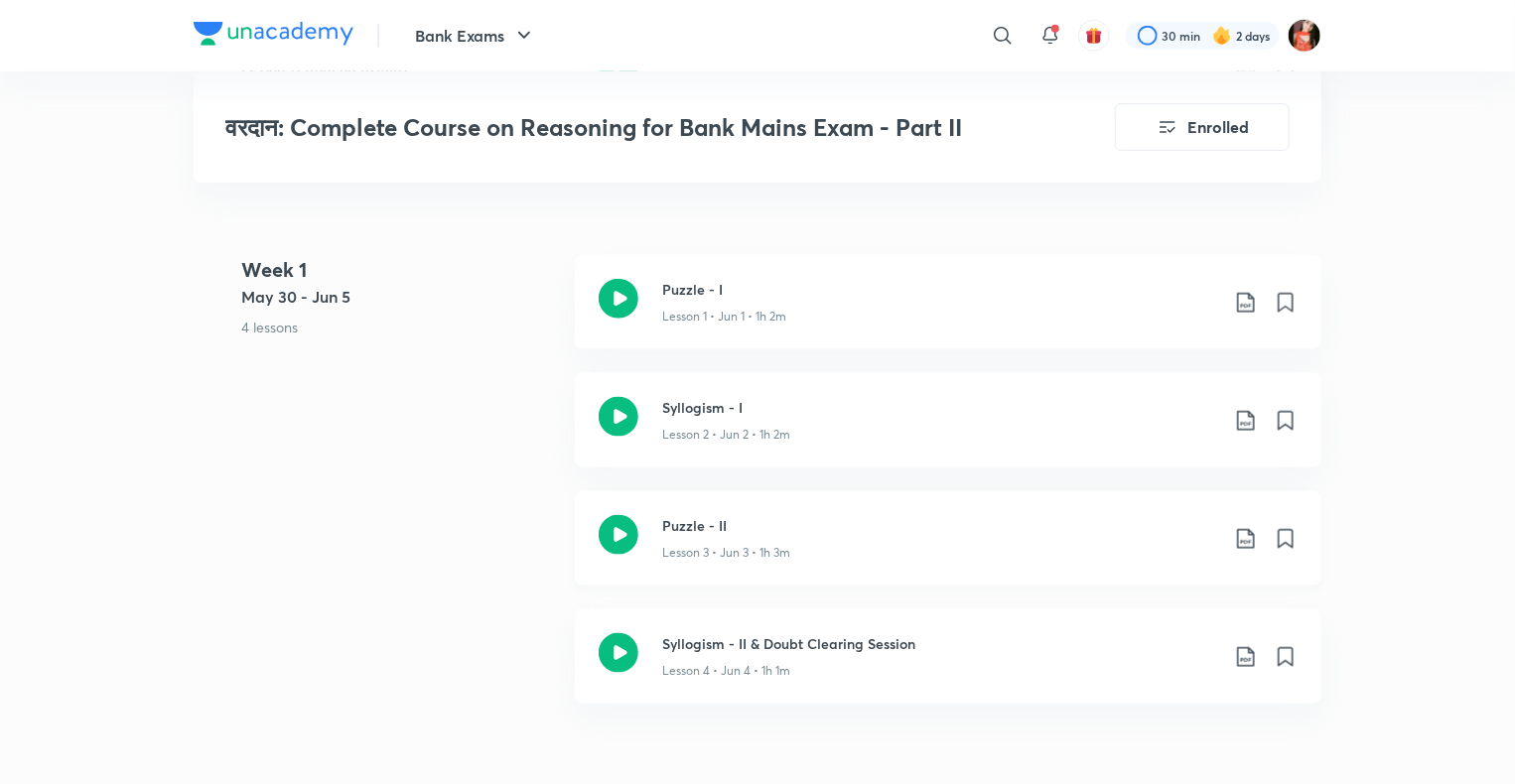 click 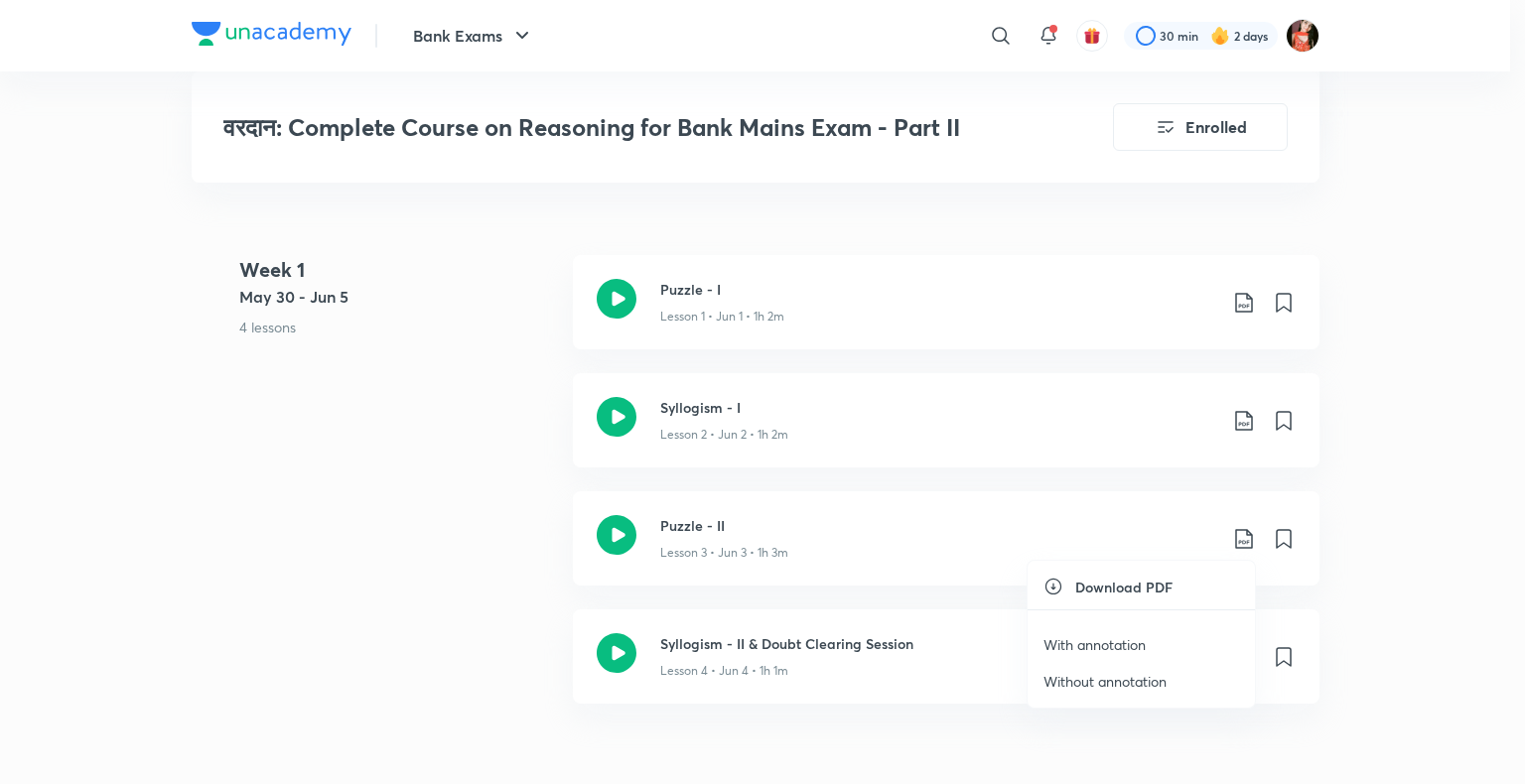click on "With annotation" at bounding box center (1094, 644) 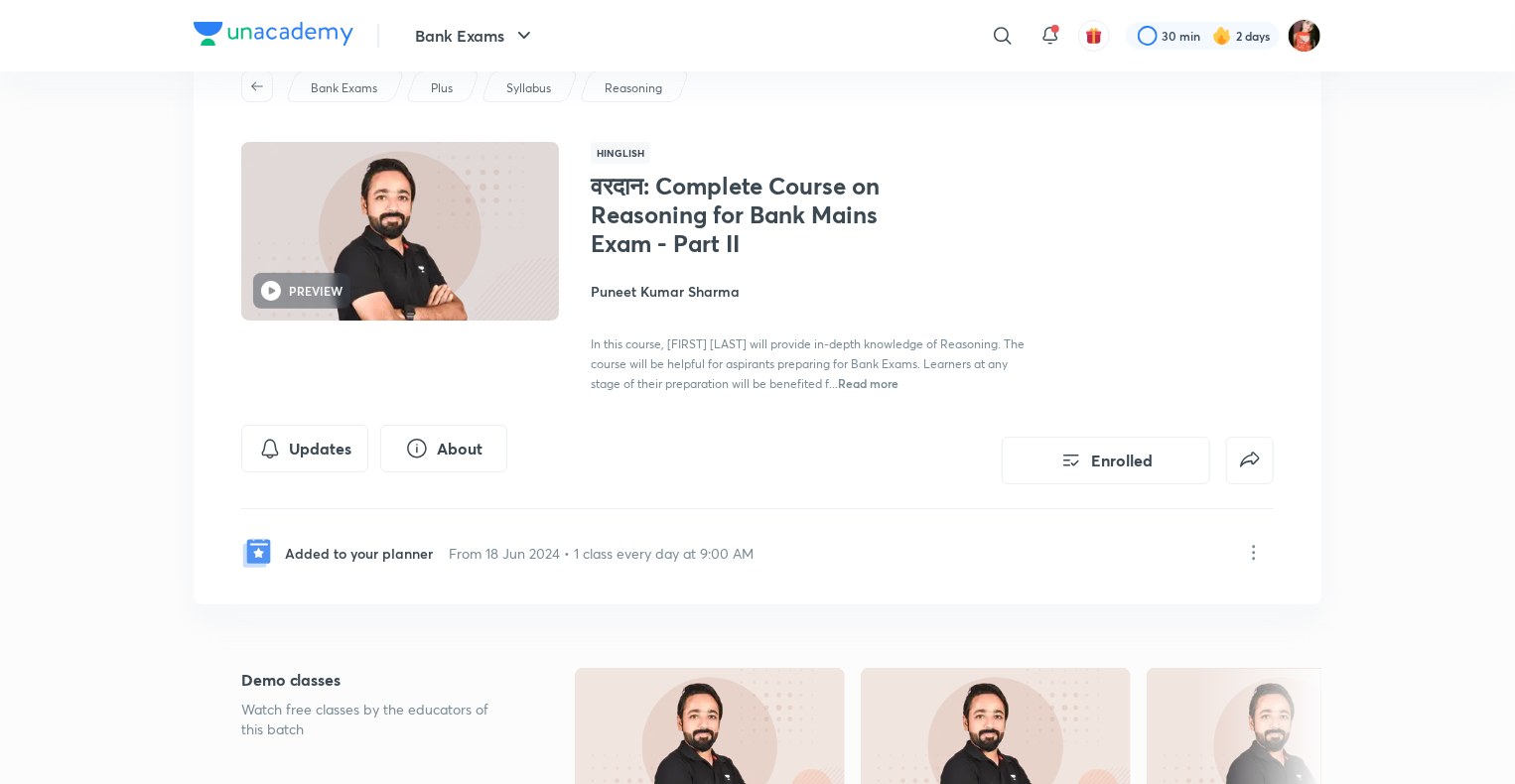 scroll, scrollTop: 0, scrollLeft: 0, axis: both 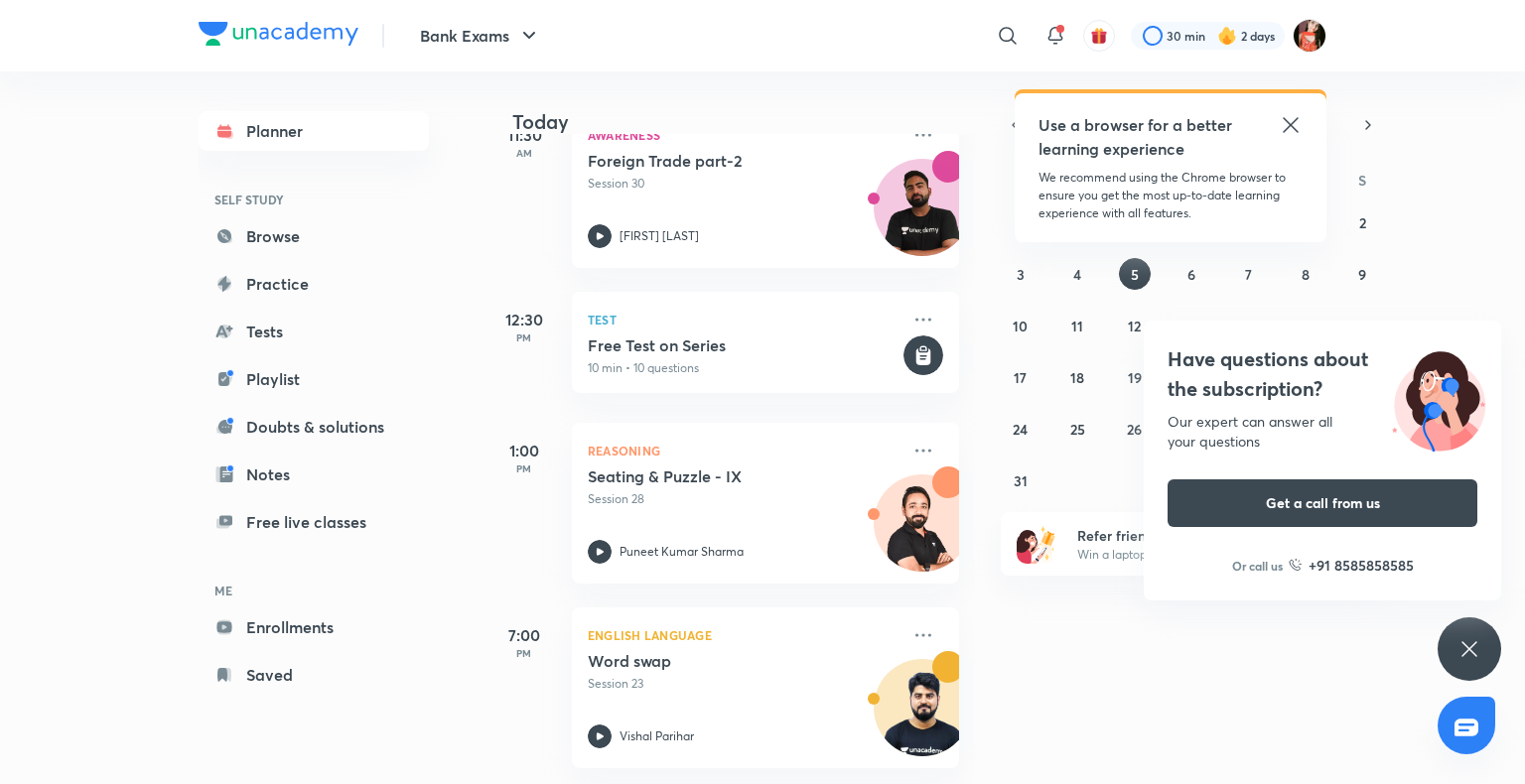 click on "Have questions about the subscription? Our expert can answer all your questions Get a call from us Or call us +91 8585858585" at bounding box center [1469, 649] 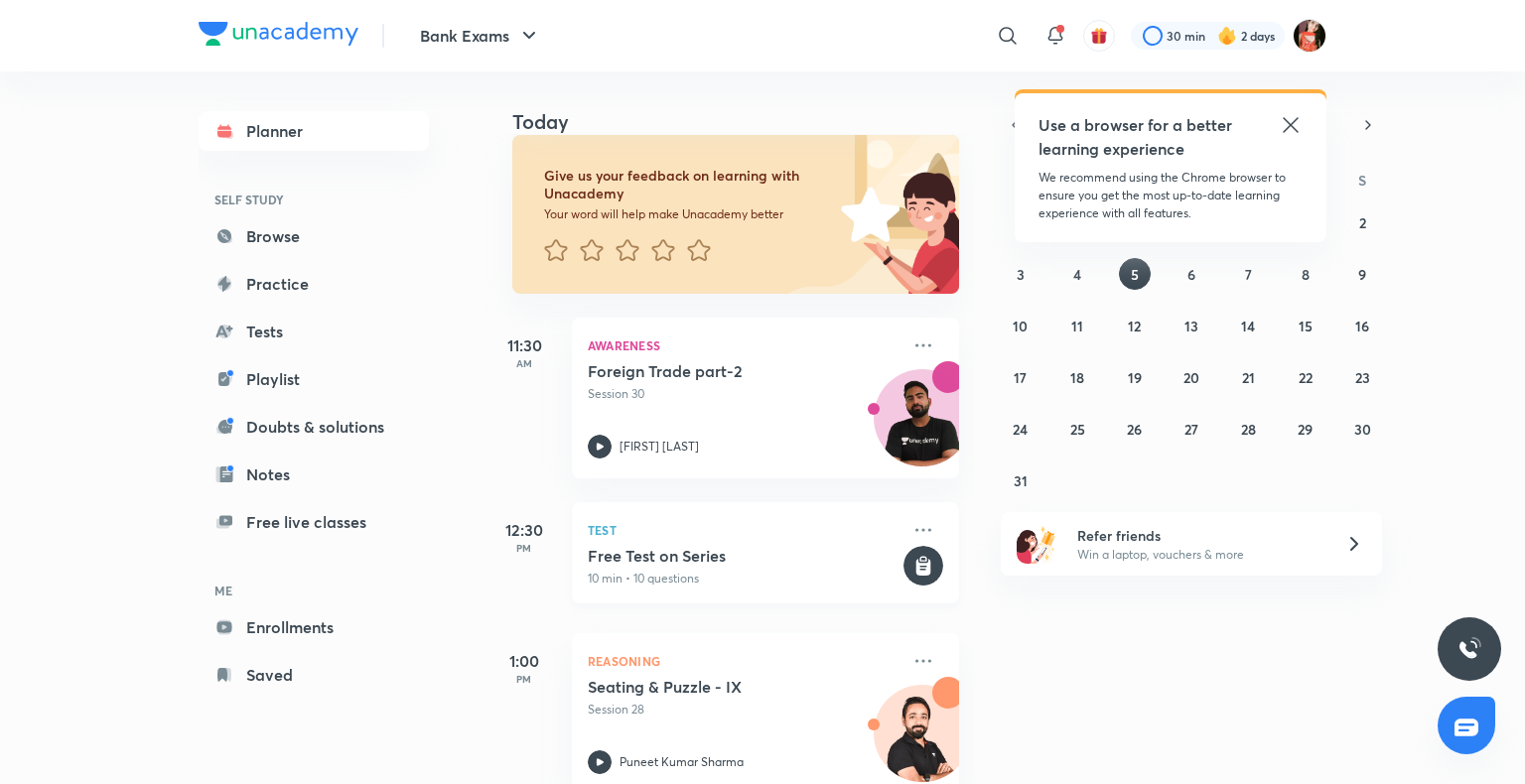 scroll, scrollTop: 0, scrollLeft: 0, axis: both 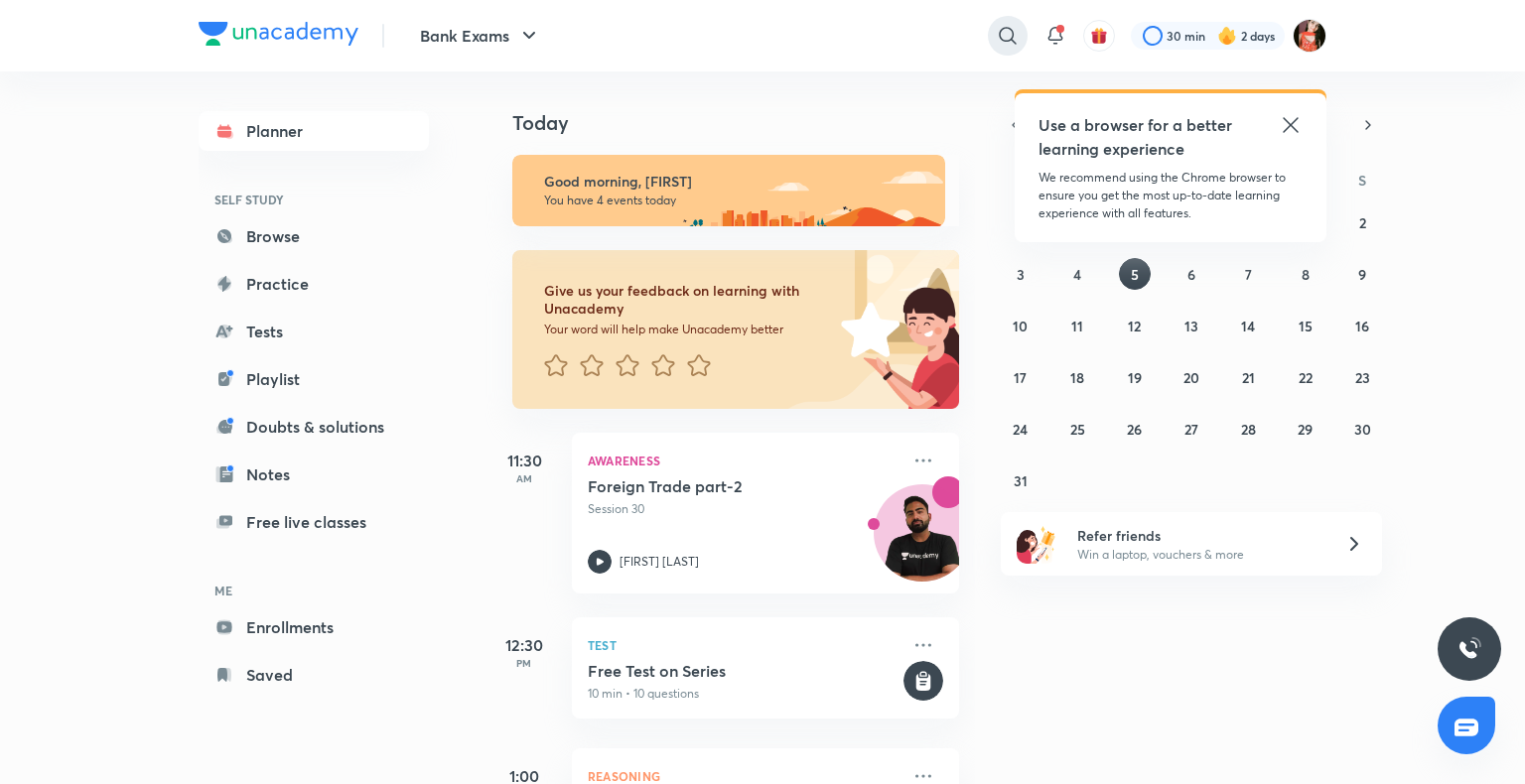 click 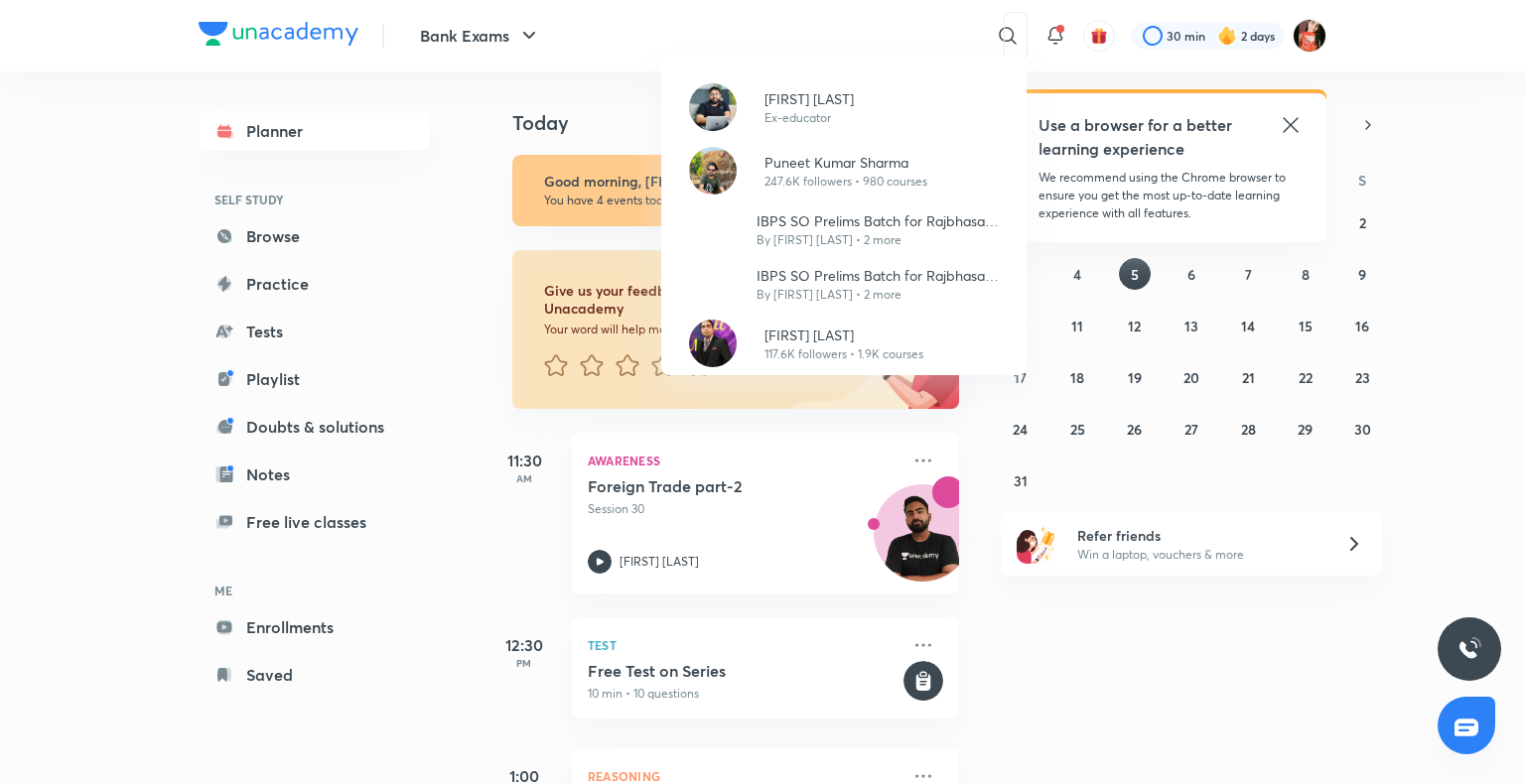 click on "[FIRST] [LAST] Ex-educator [FIRST] [LAST] 247.6K followers • 980 courses IBPS SO Prelims Batch for Rajbhasa Adhikari By [FIRST] [LAST] • 2 more IBPS SO Prelims Batch for Rajbhasa Adhikari By [FIRST] [LAST] • 2 more [FIRST] [LAST] 117.6K followers • 1.9K courses" at bounding box center [762, 392] 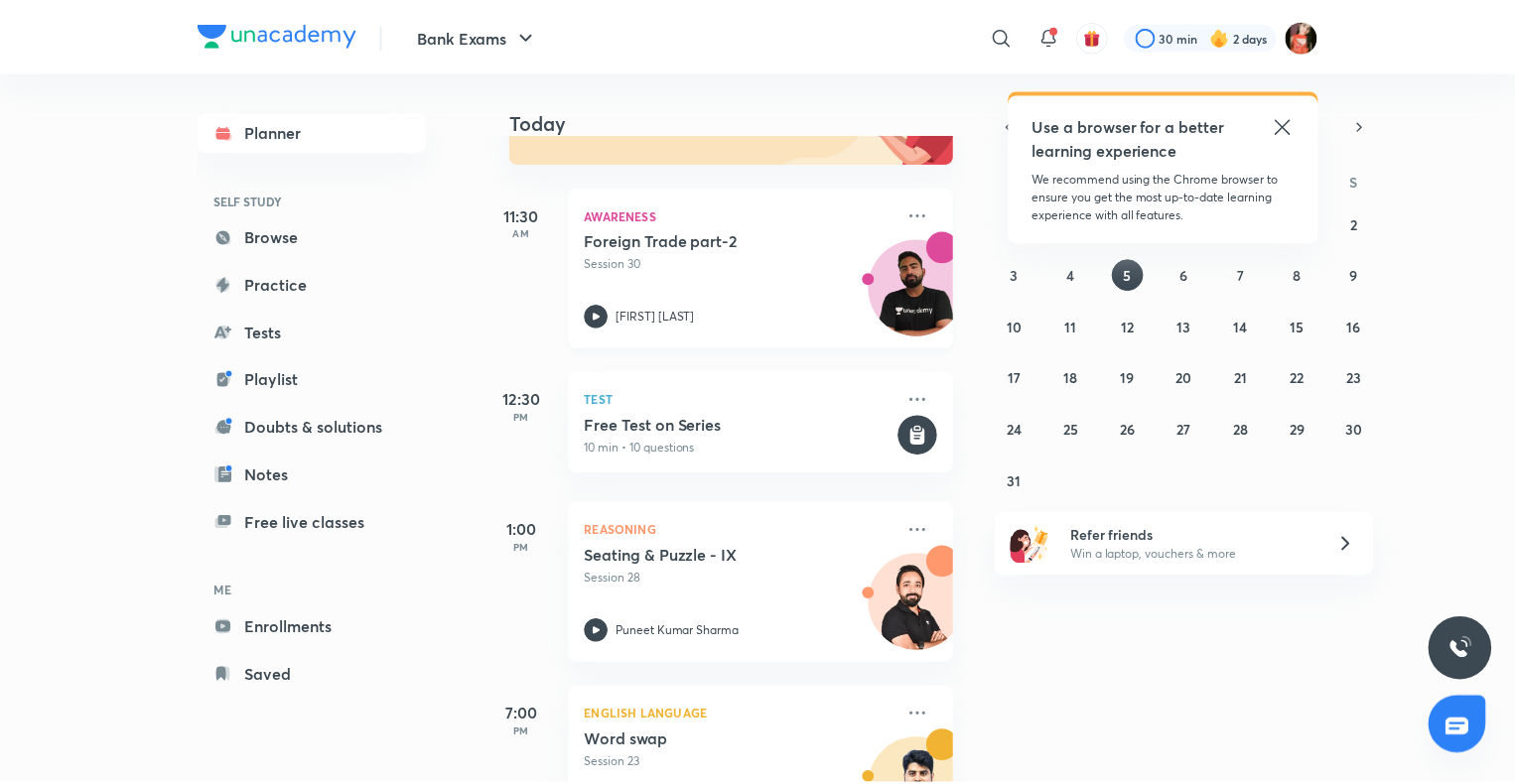 scroll, scrollTop: 340, scrollLeft: 0, axis: vertical 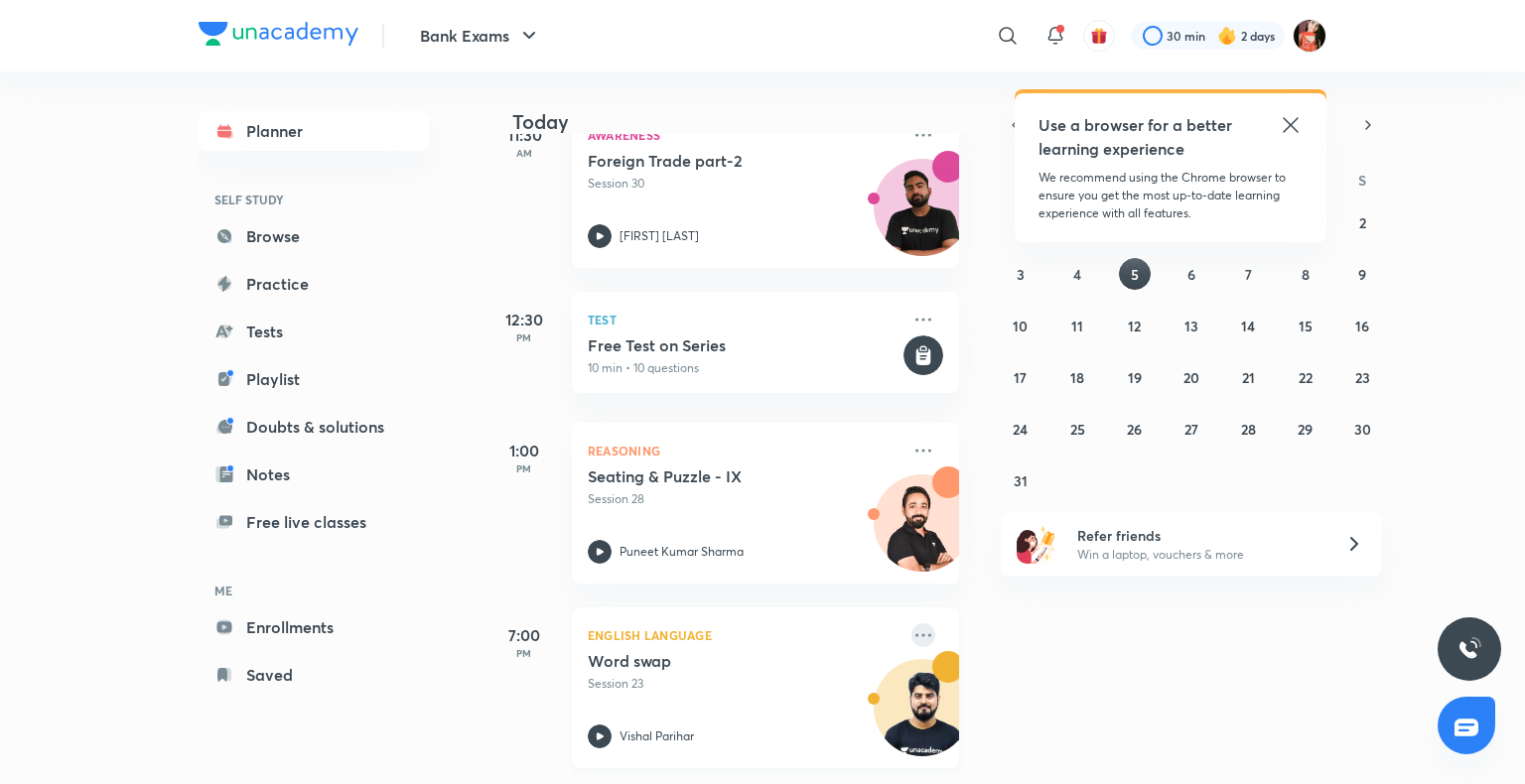 click 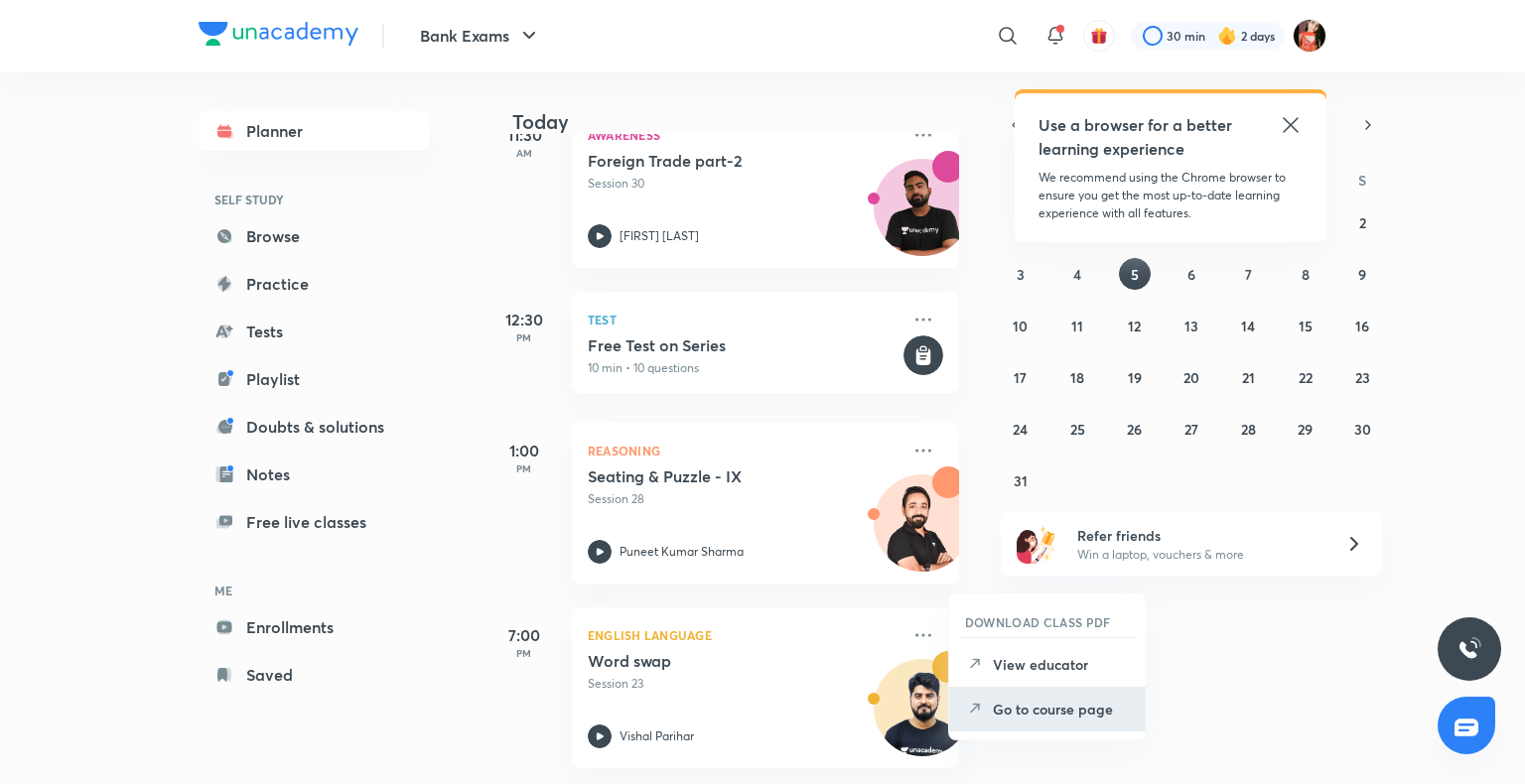 click on "Go to course page" at bounding box center (1061, 709) 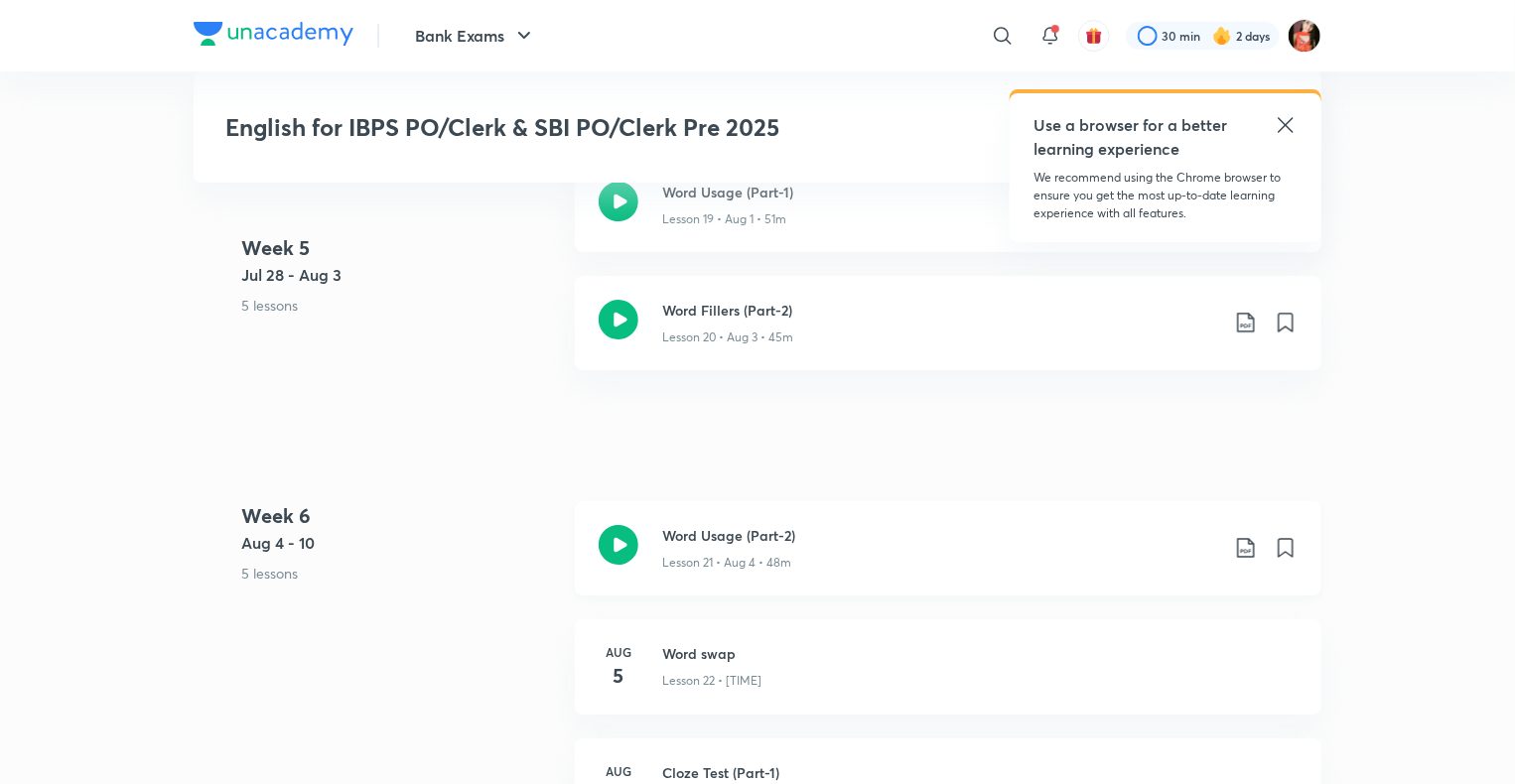 scroll, scrollTop: 3374, scrollLeft: 0, axis: vertical 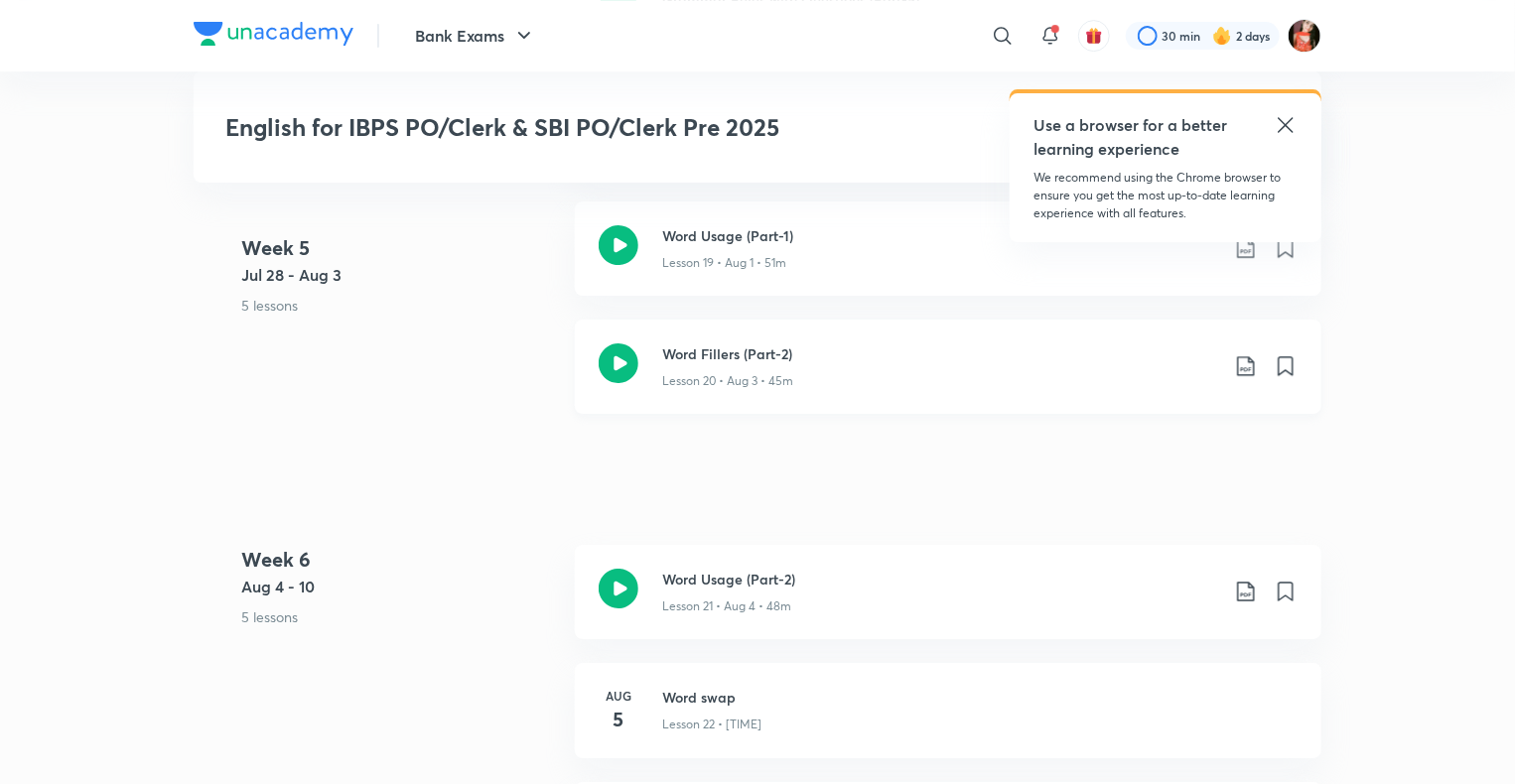 click 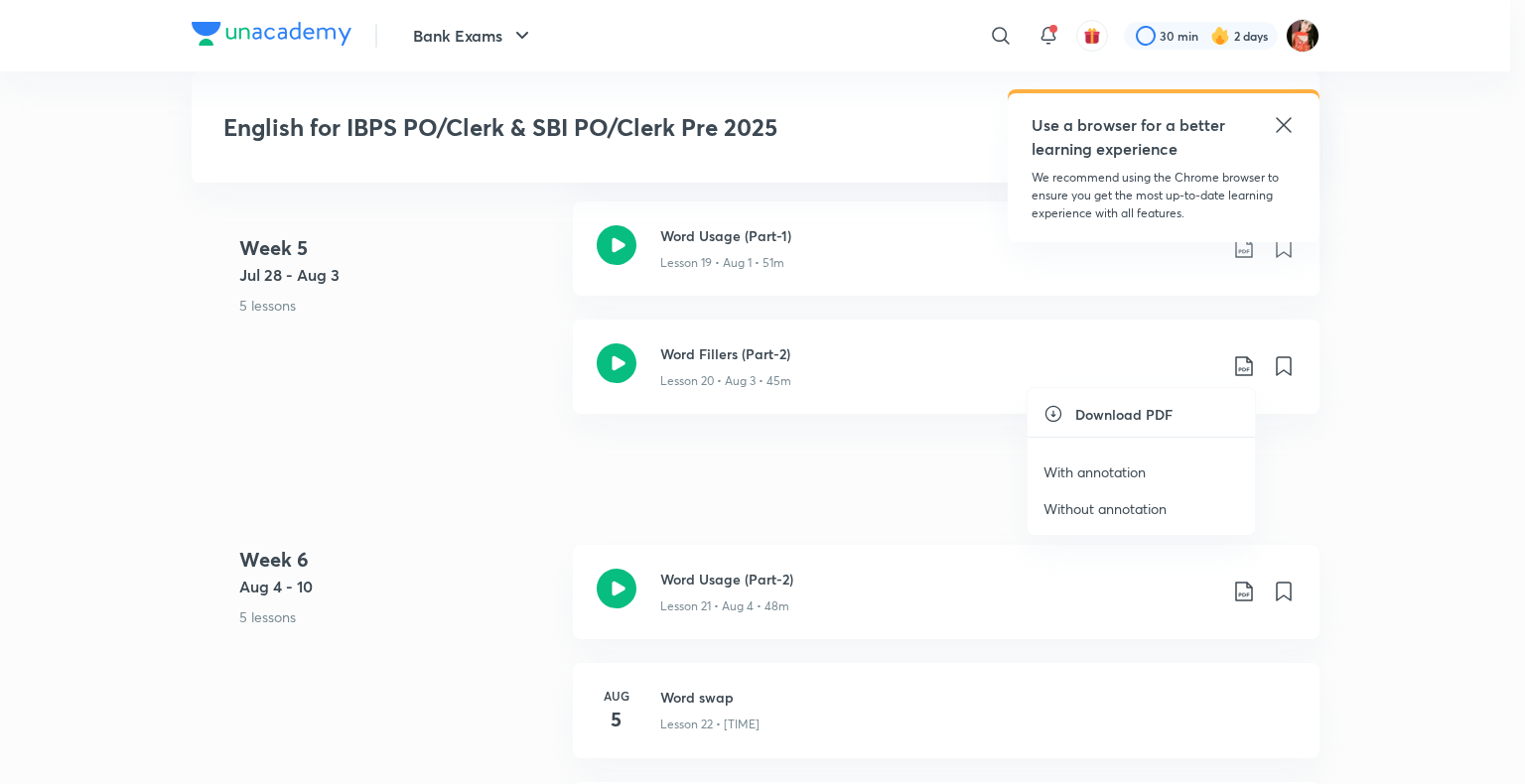 click on "With annotation" at bounding box center (1094, 471) 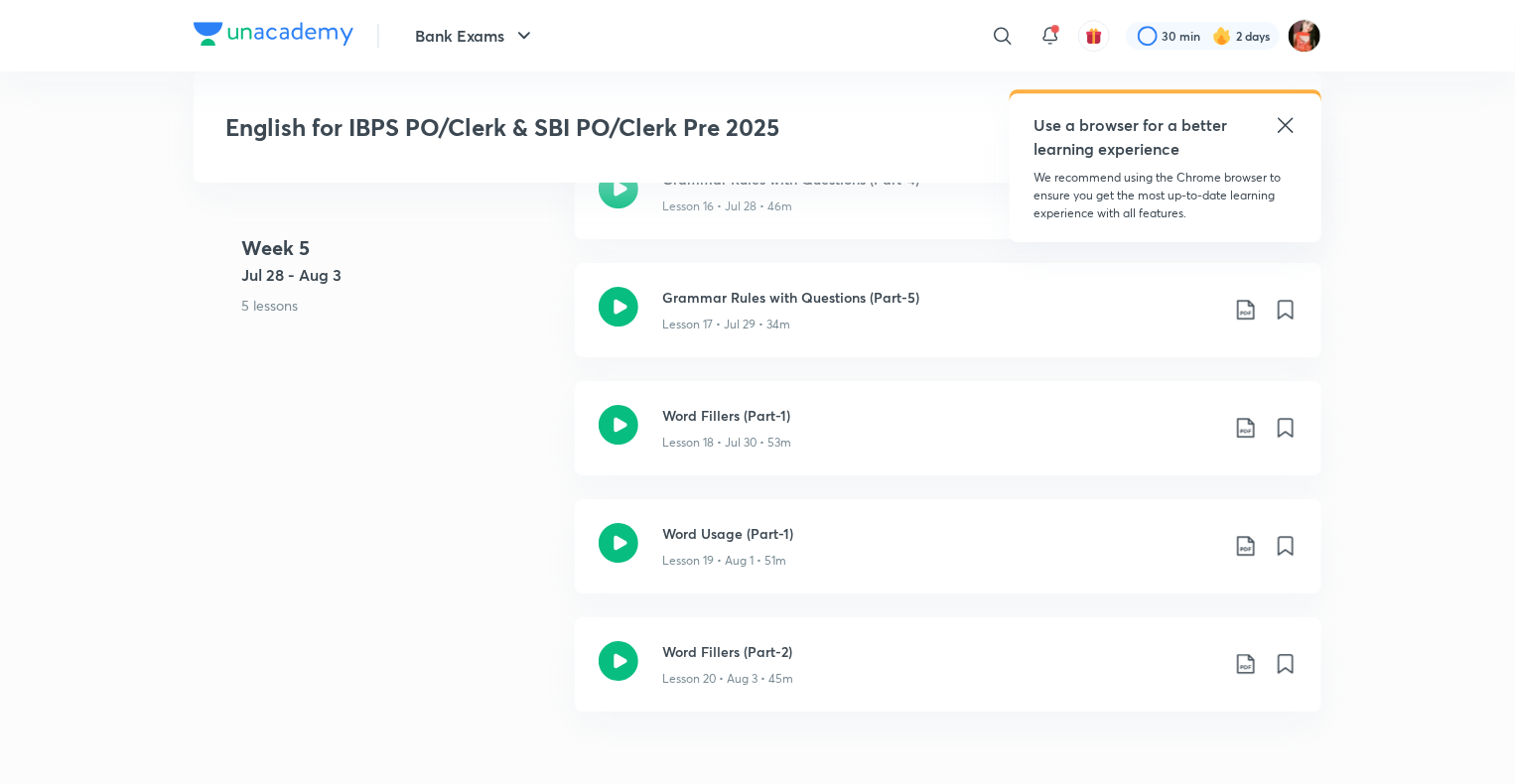 scroll, scrollTop: 3473, scrollLeft: 0, axis: vertical 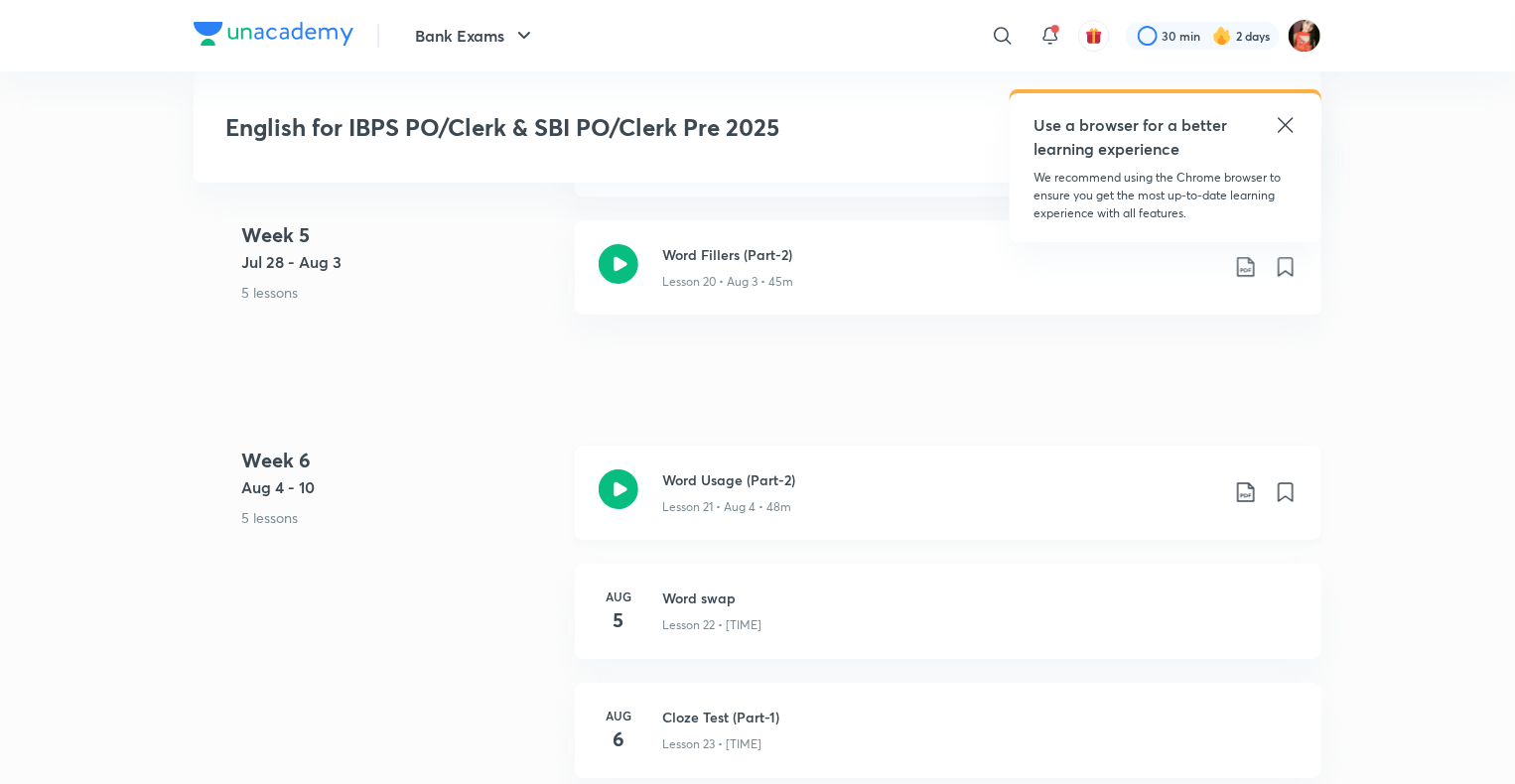 click 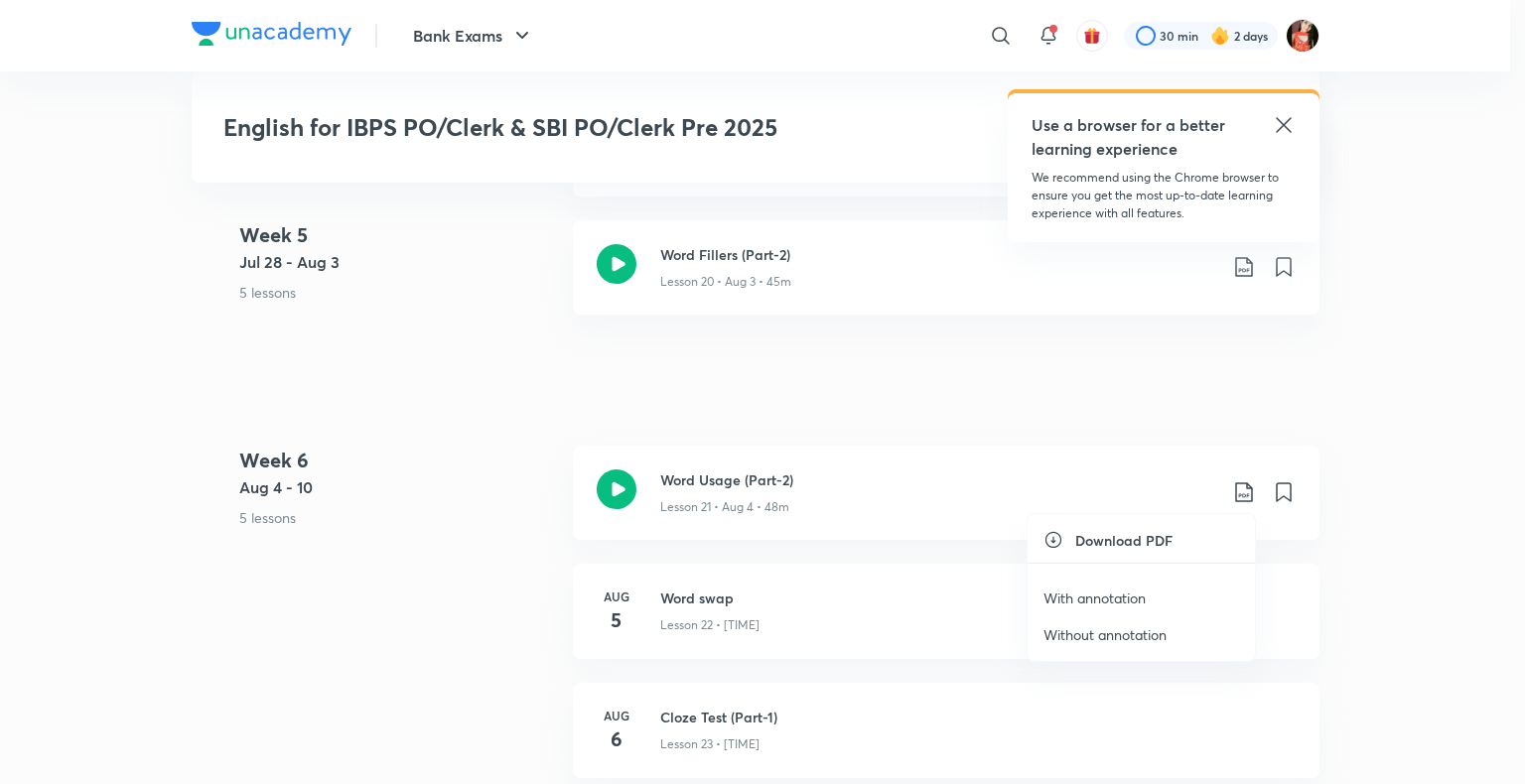 click on "With annotation" at bounding box center (1094, 597) 